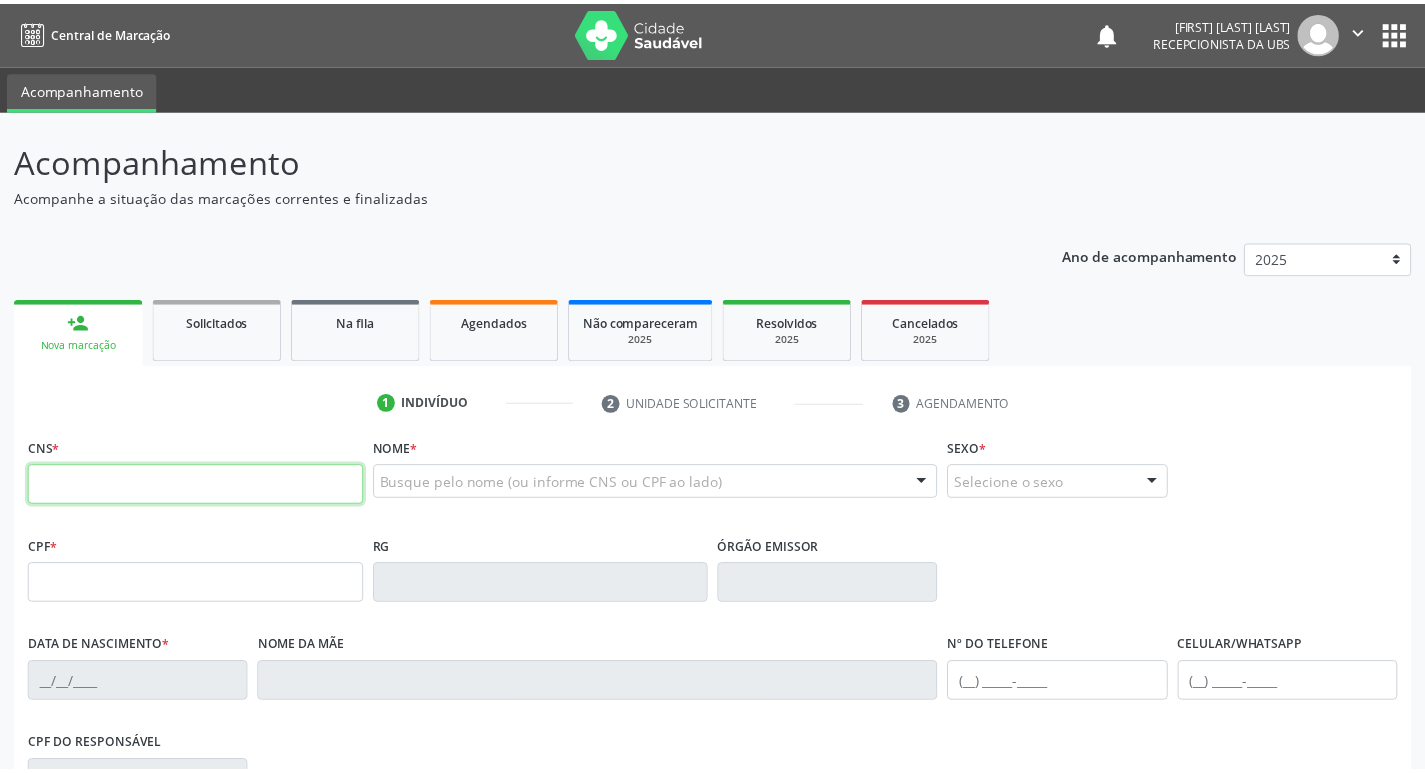 scroll, scrollTop: 0, scrollLeft: 0, axis: both 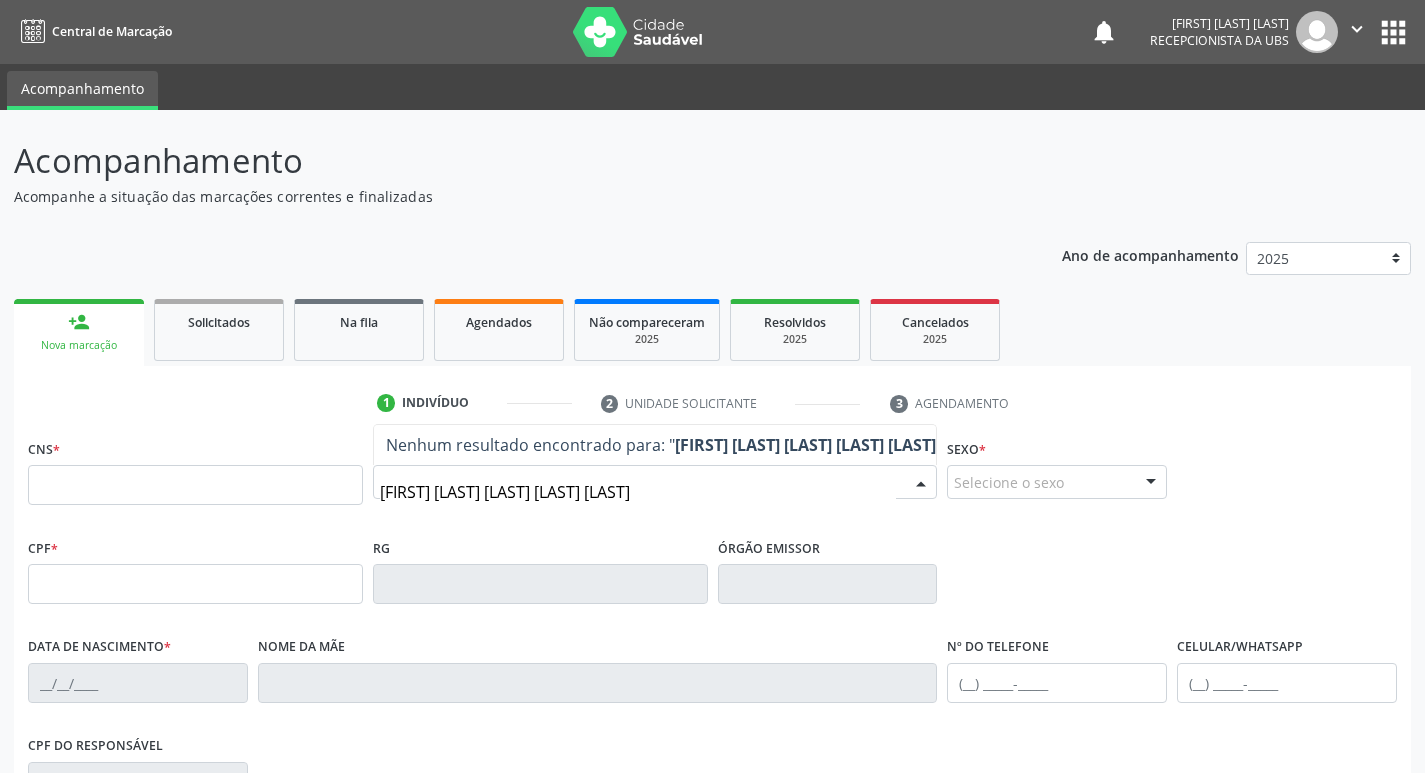 type on "[FIRST] [LAST] [LAST] [LAST]" 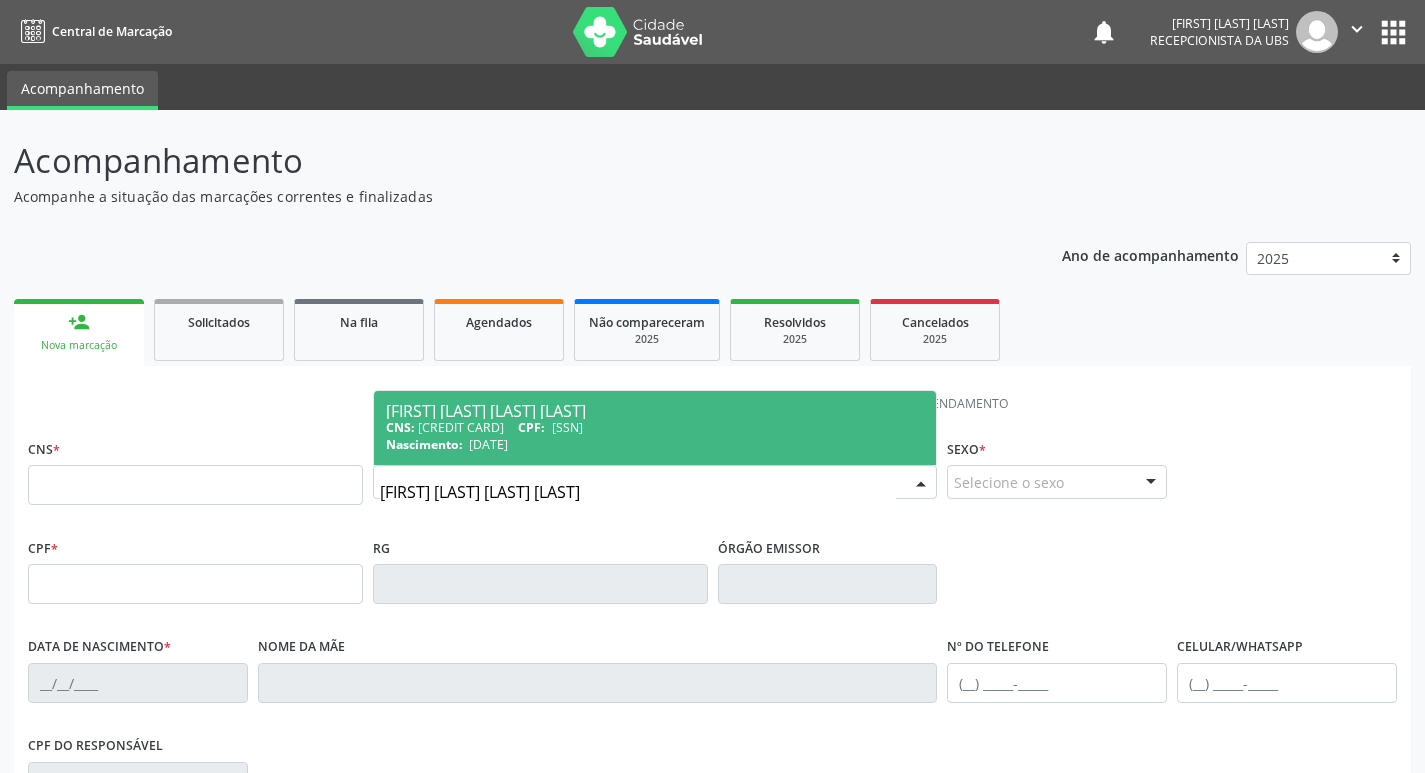 click on "Nascimento:
[DATE]" at bounding box center (655, 444) 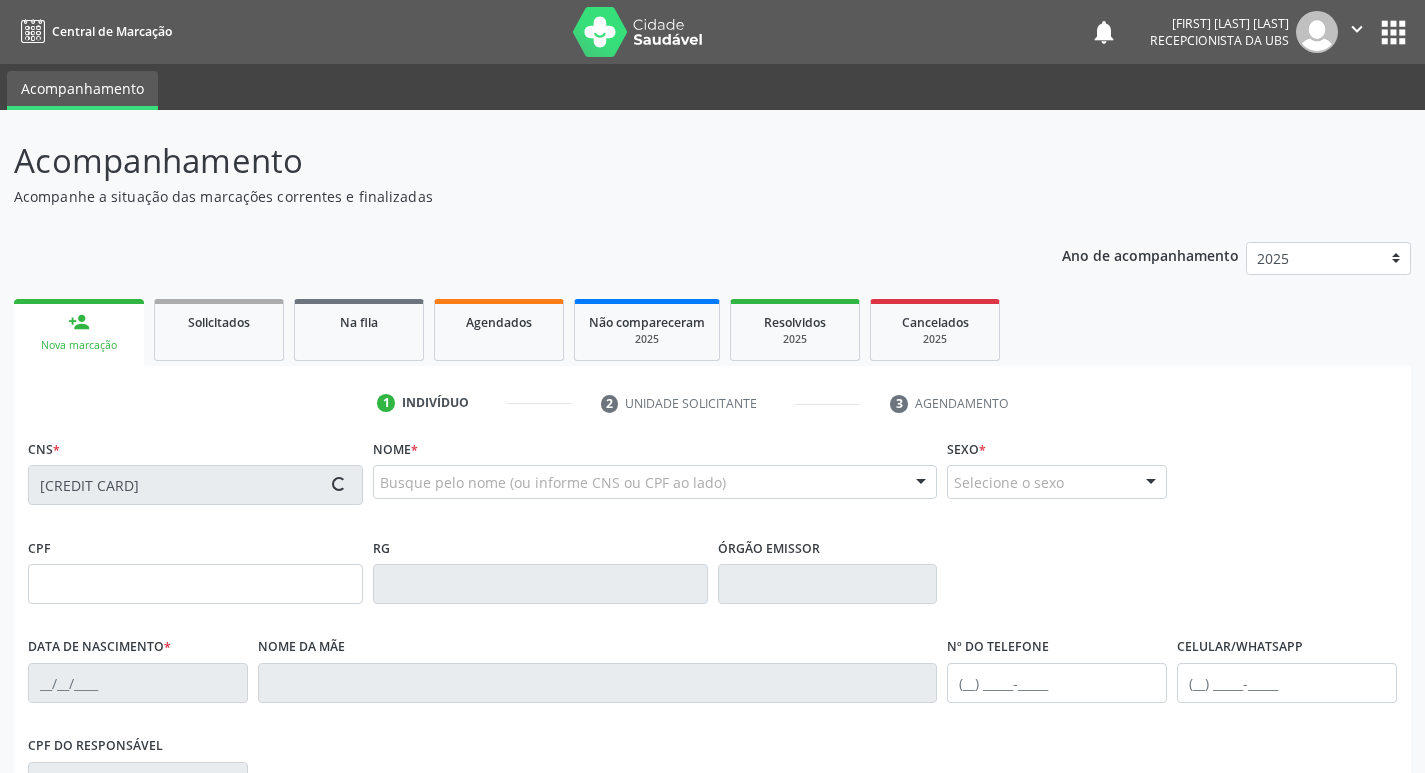 type on "[SSN]" 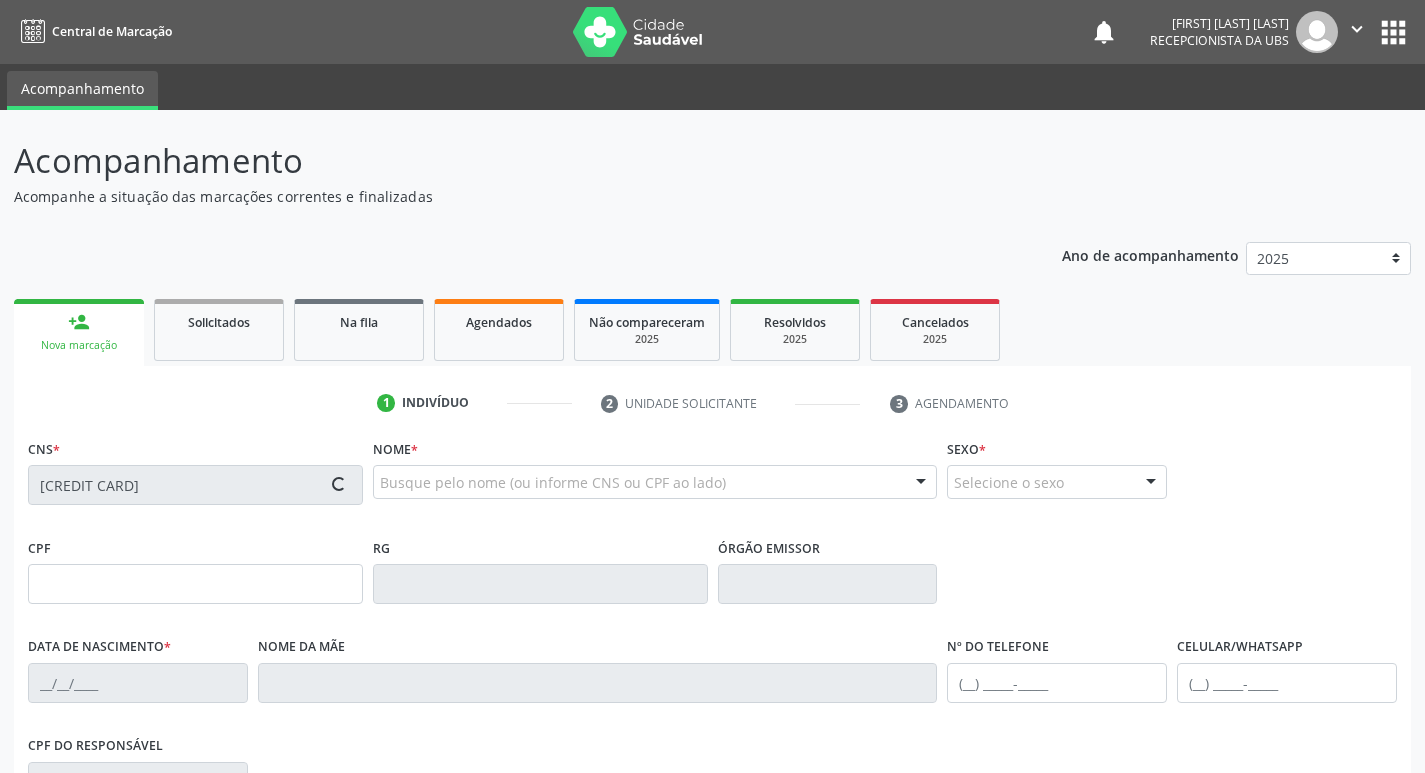 type on "[FIRST] [LAST] [LAST] [LAST]" 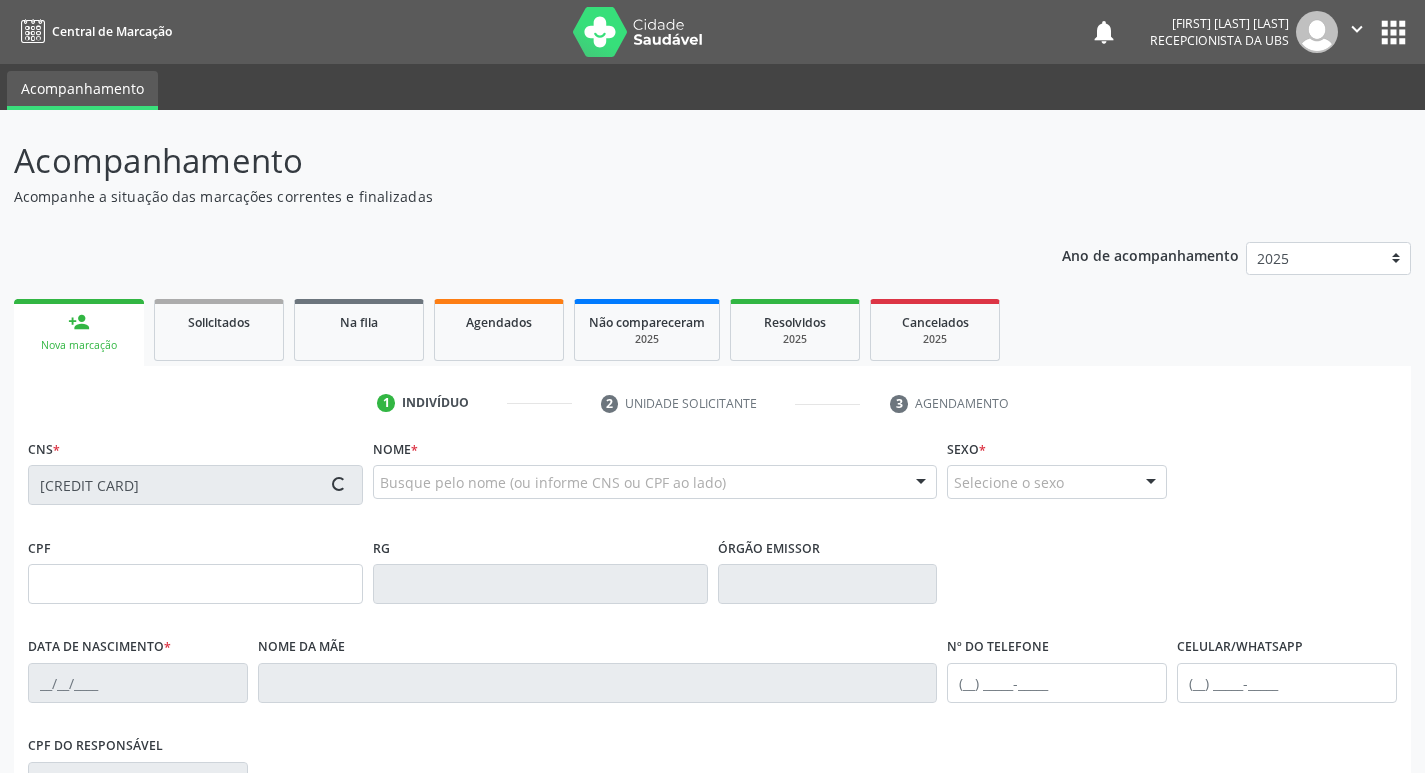 type on "([PHONE]) [PHONE]" 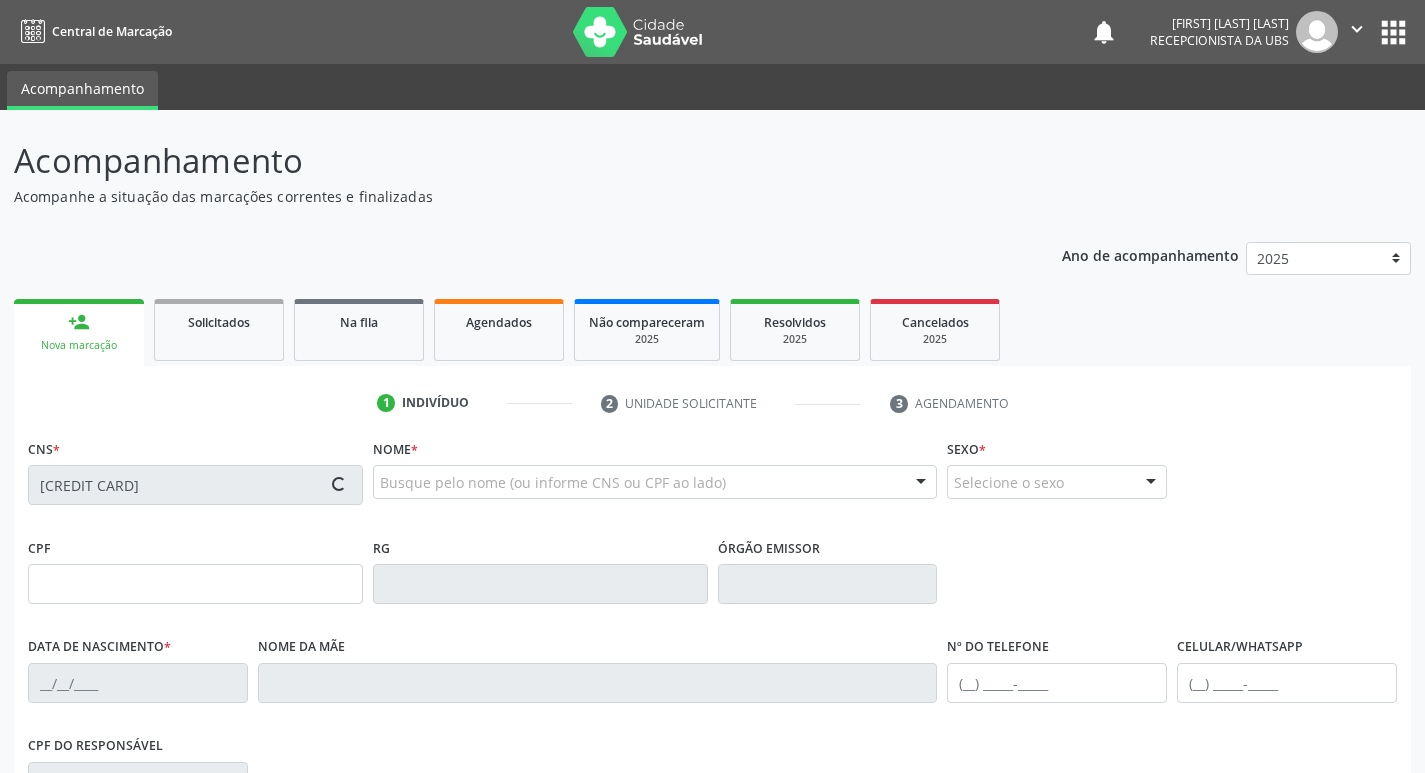 type on "([PHONE]) [PHONE]" 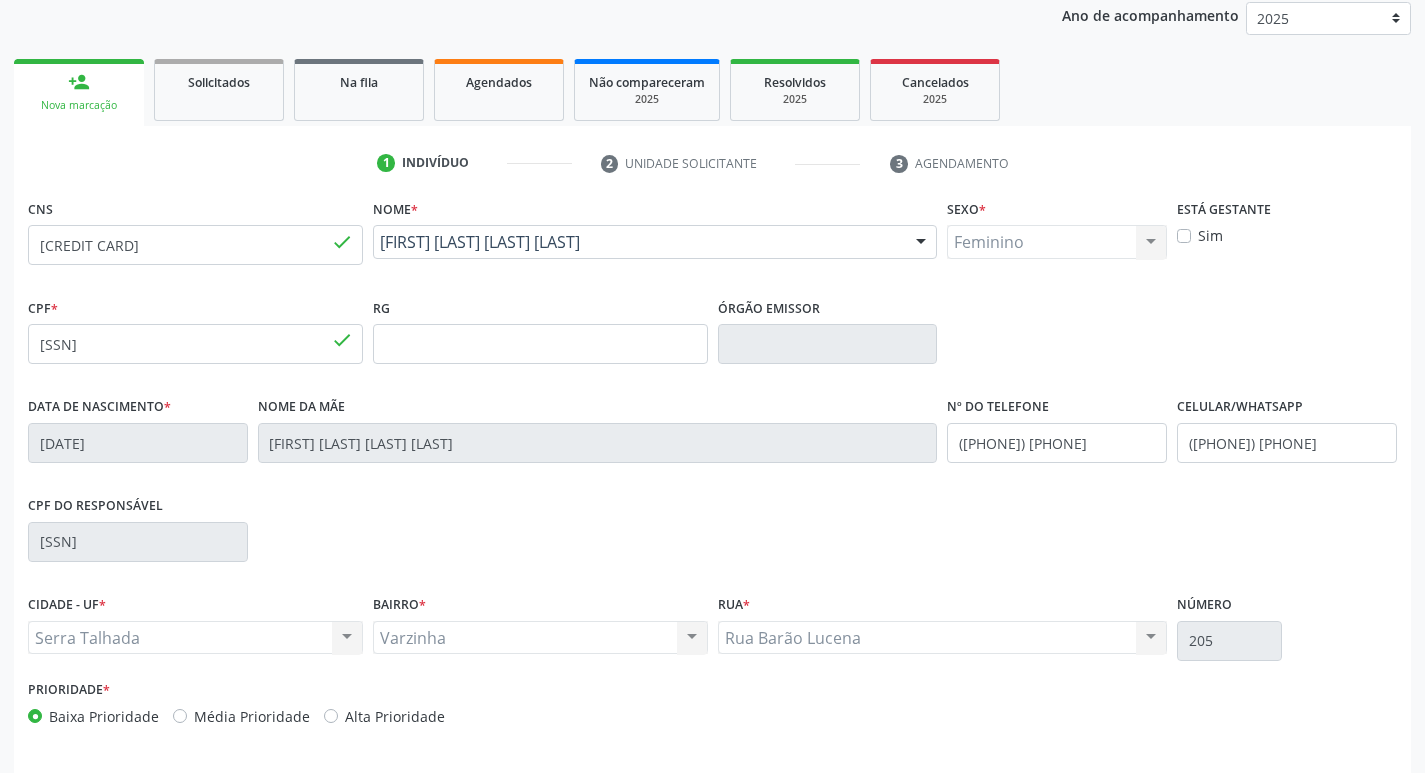 scroll, scrollTop: 311, scrollLeft: 0, axis: vertical 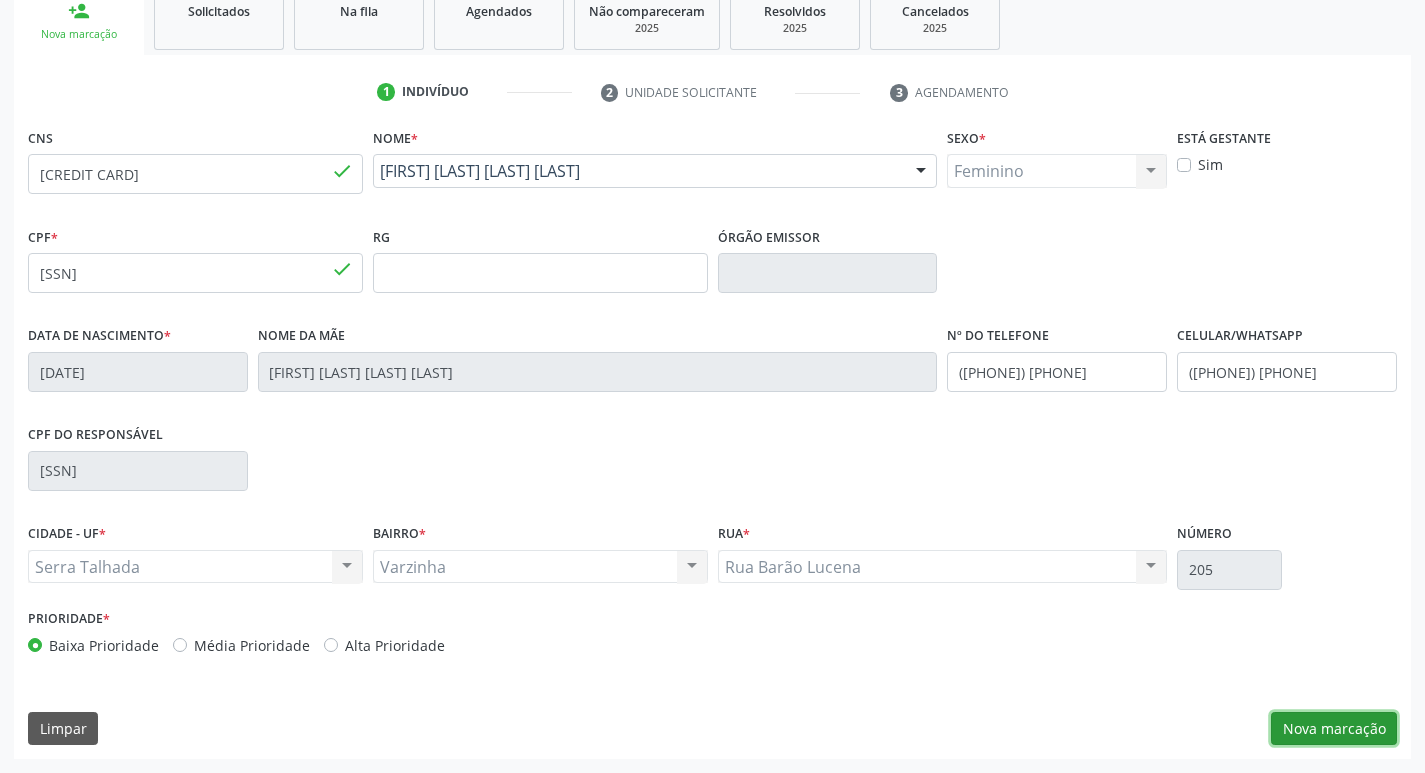 click on "Nova marcação" at bounding box center (1334, 729) 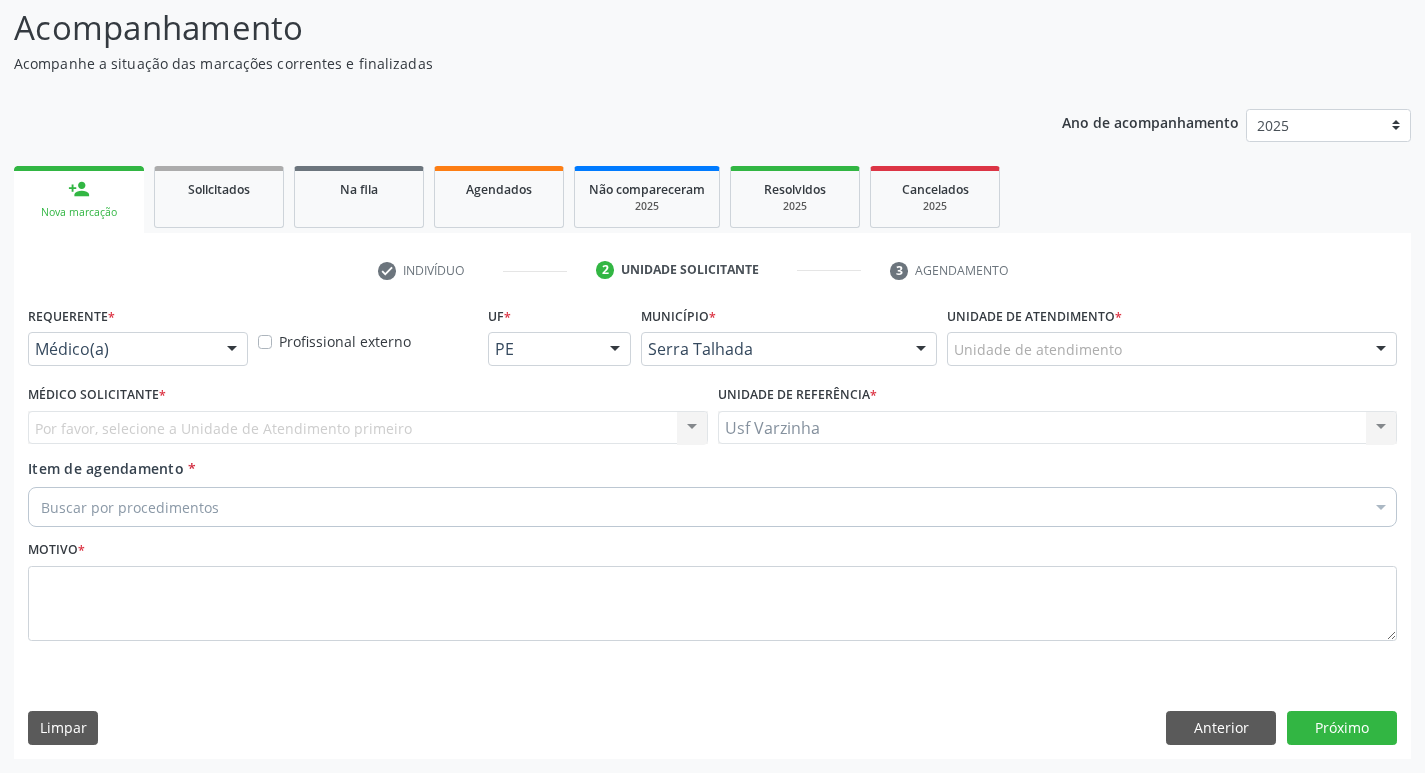 scroll, scrollTop: 133, scrollLeft: 0, axis: vertical 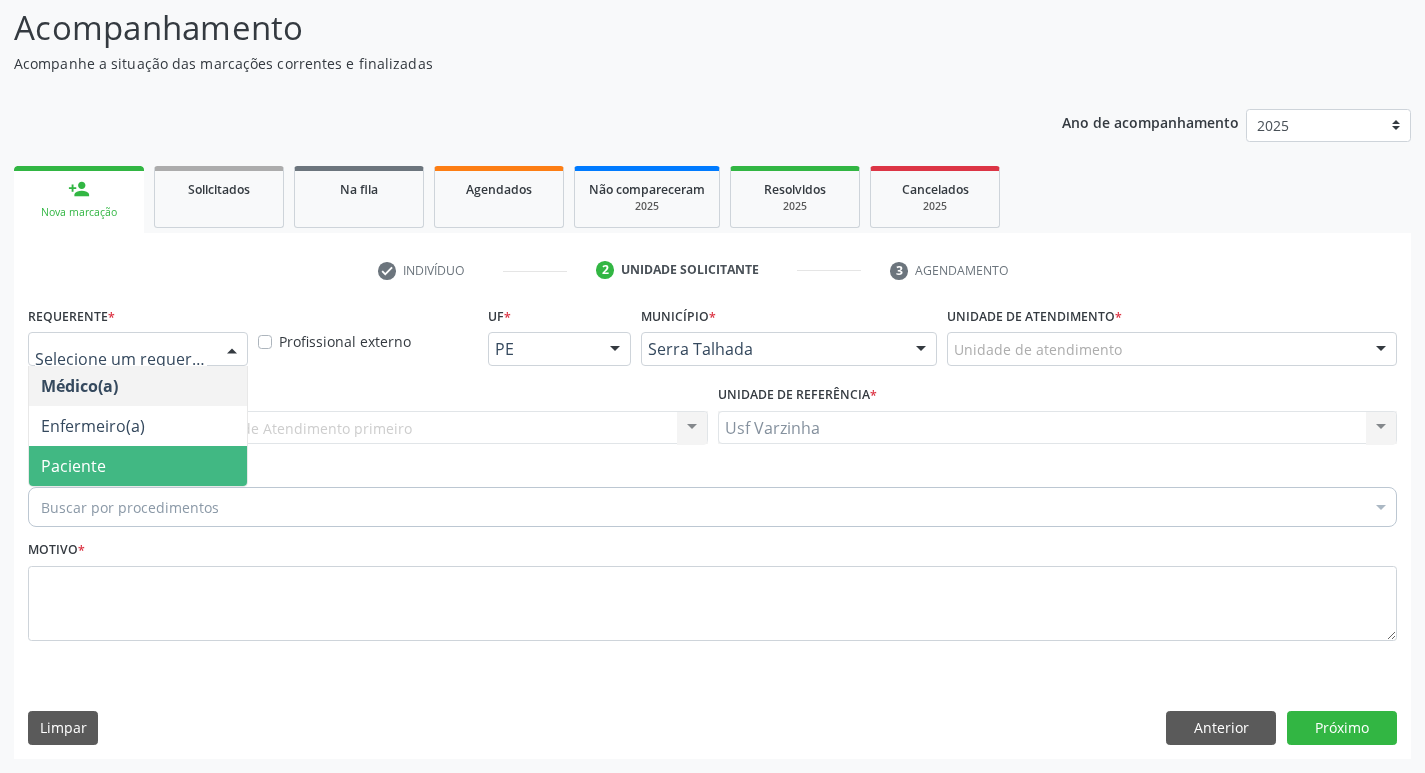 click on "Paciente" at bounding box center (138, 466) 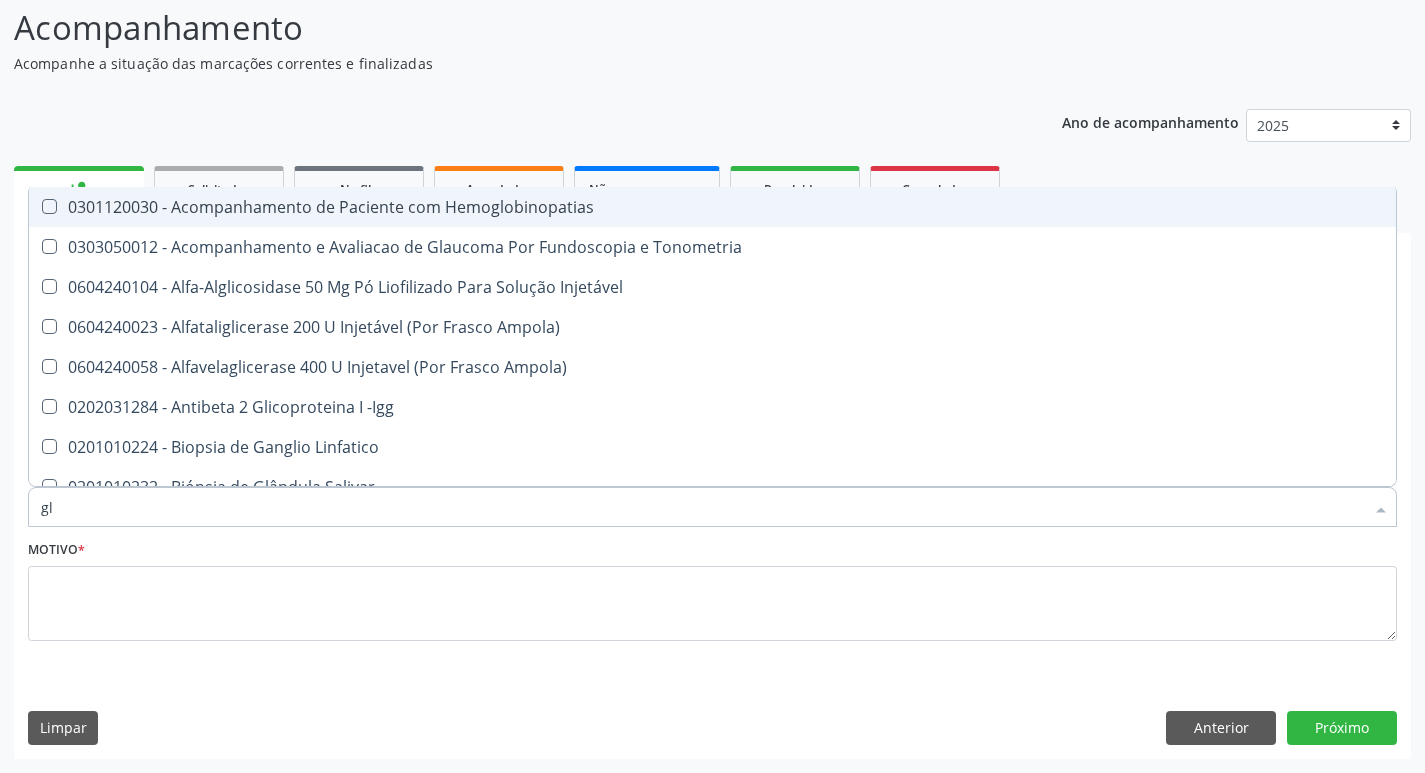 type on "g" 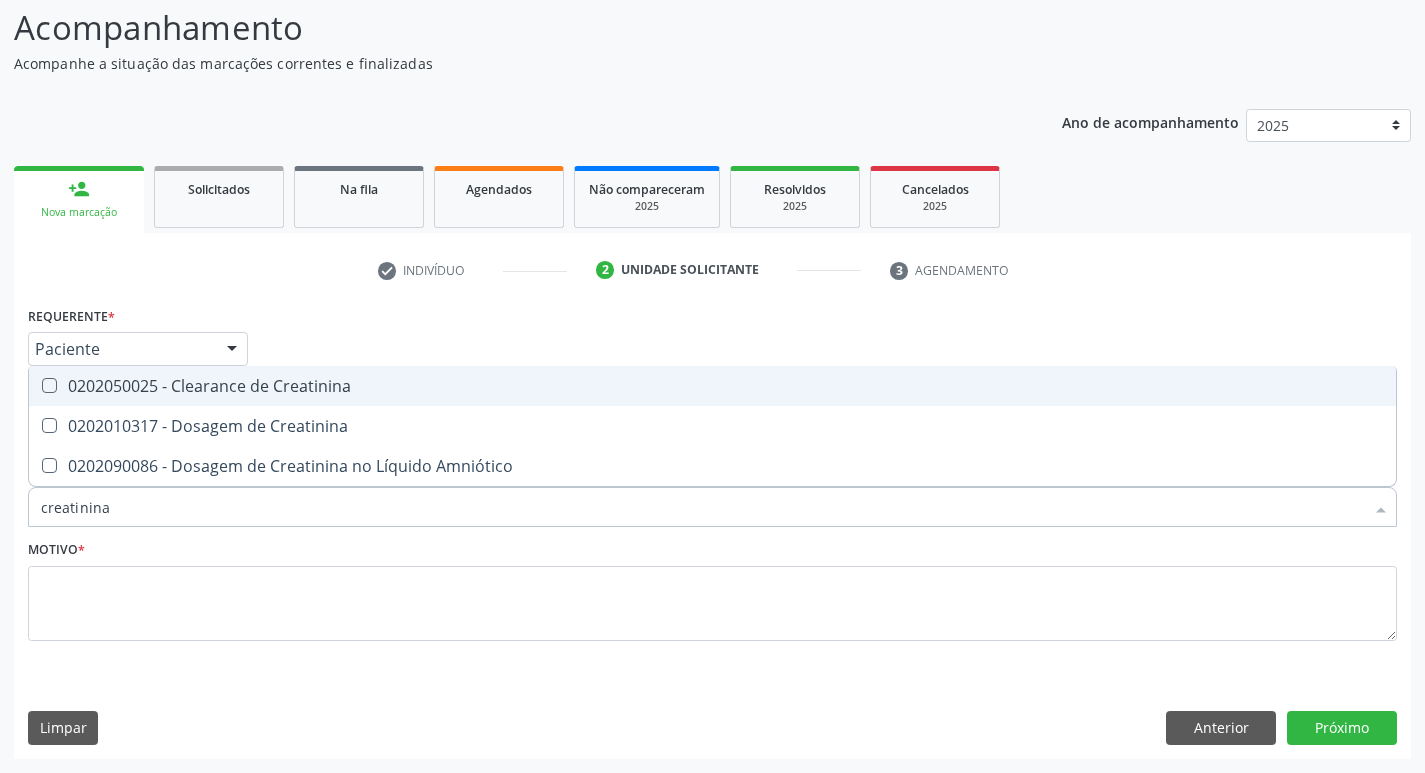 type on "creatinina" 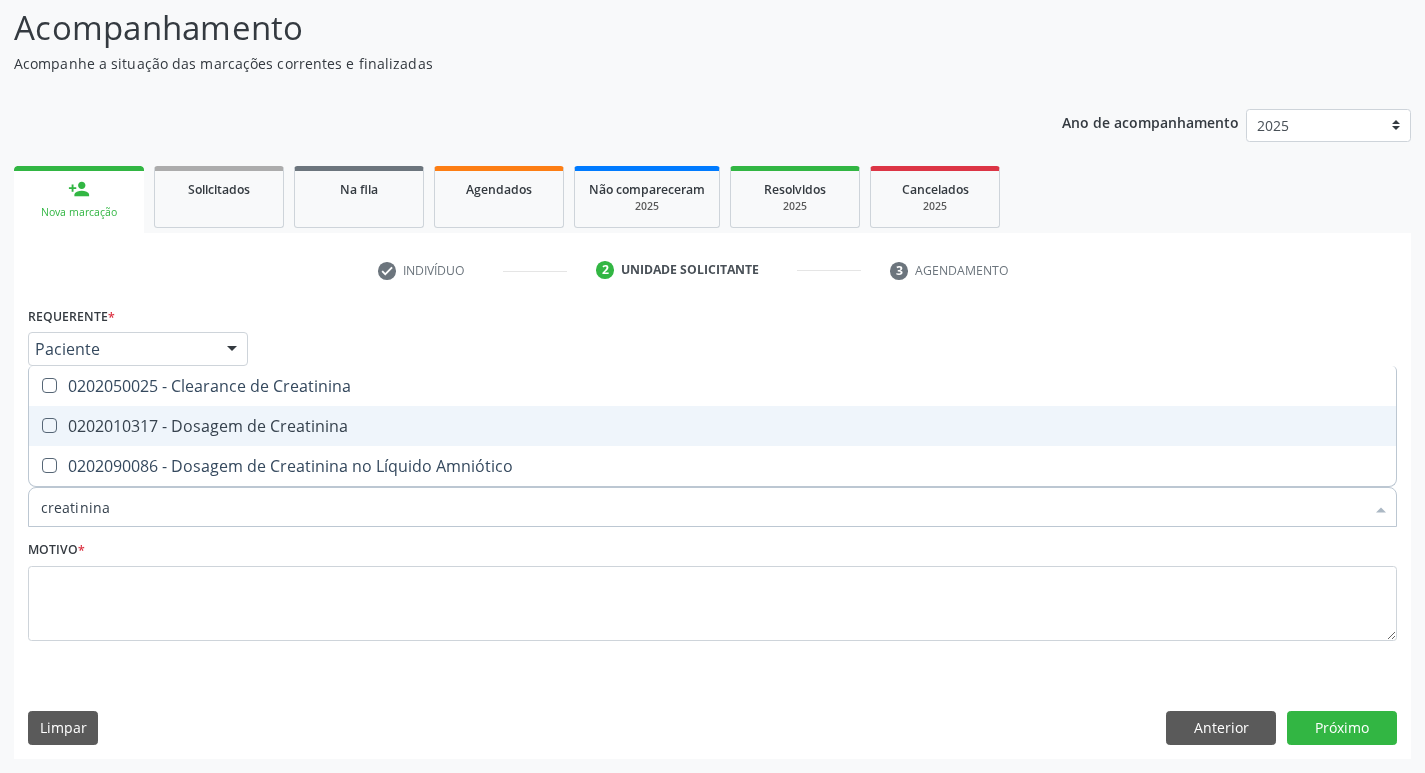 click at bounding box center (49, 425) 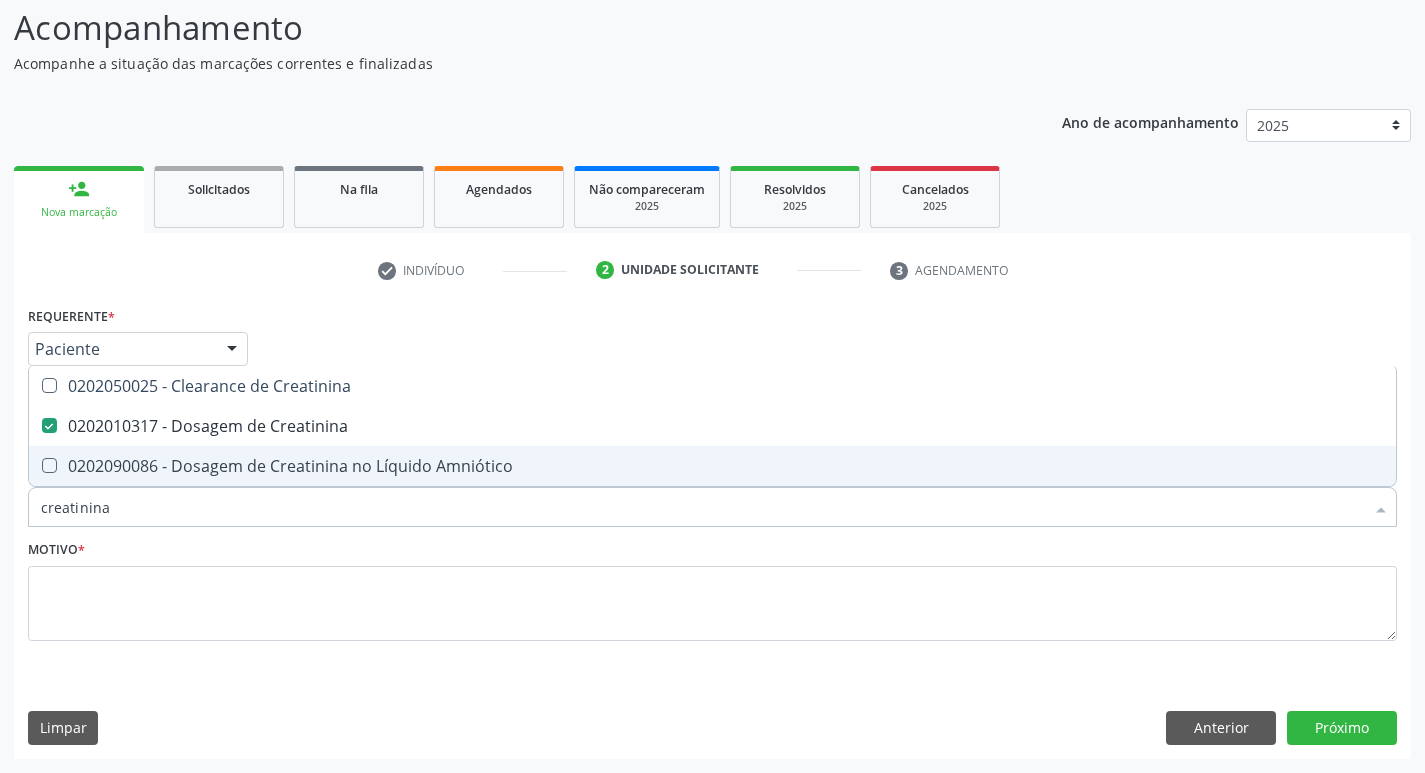 click on "creatinina" at bounding box center [702, 507] 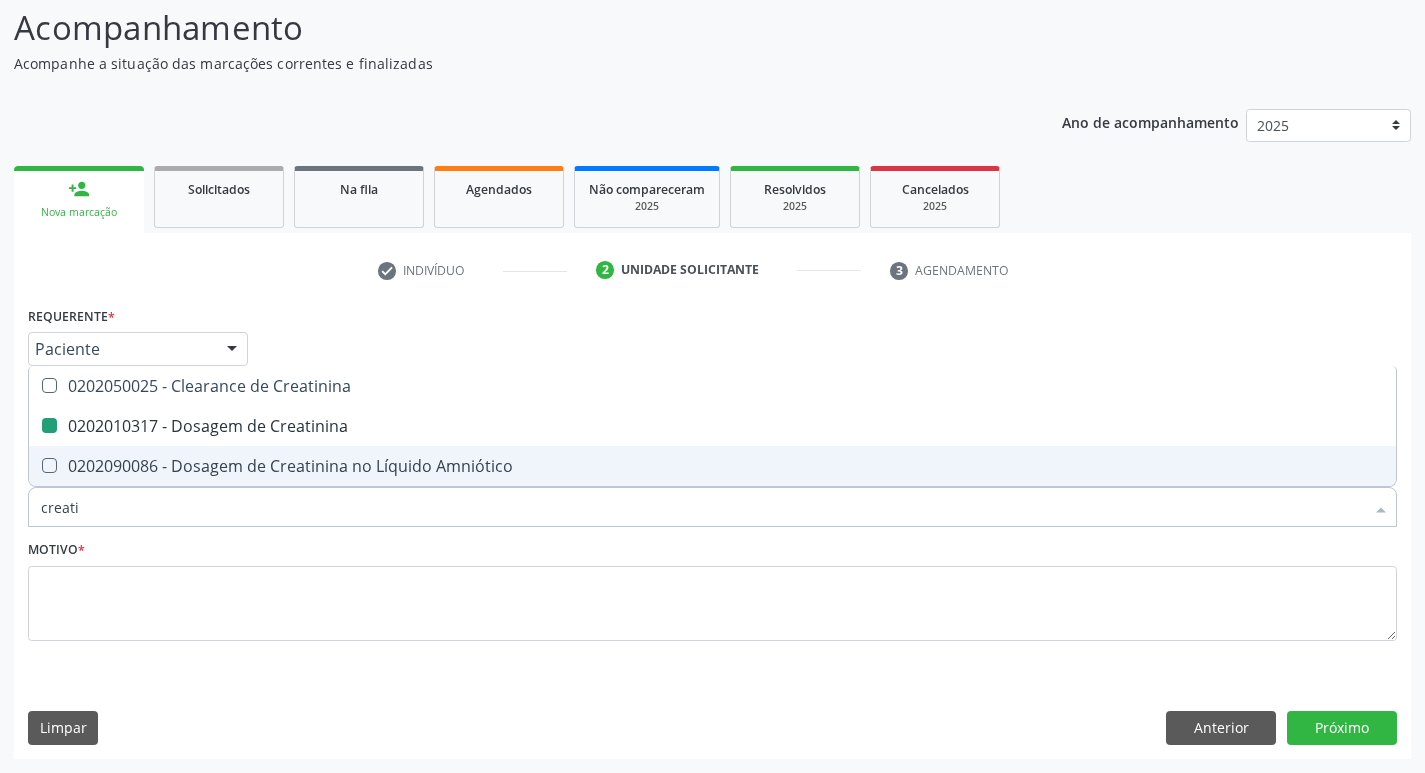 type on "creat" 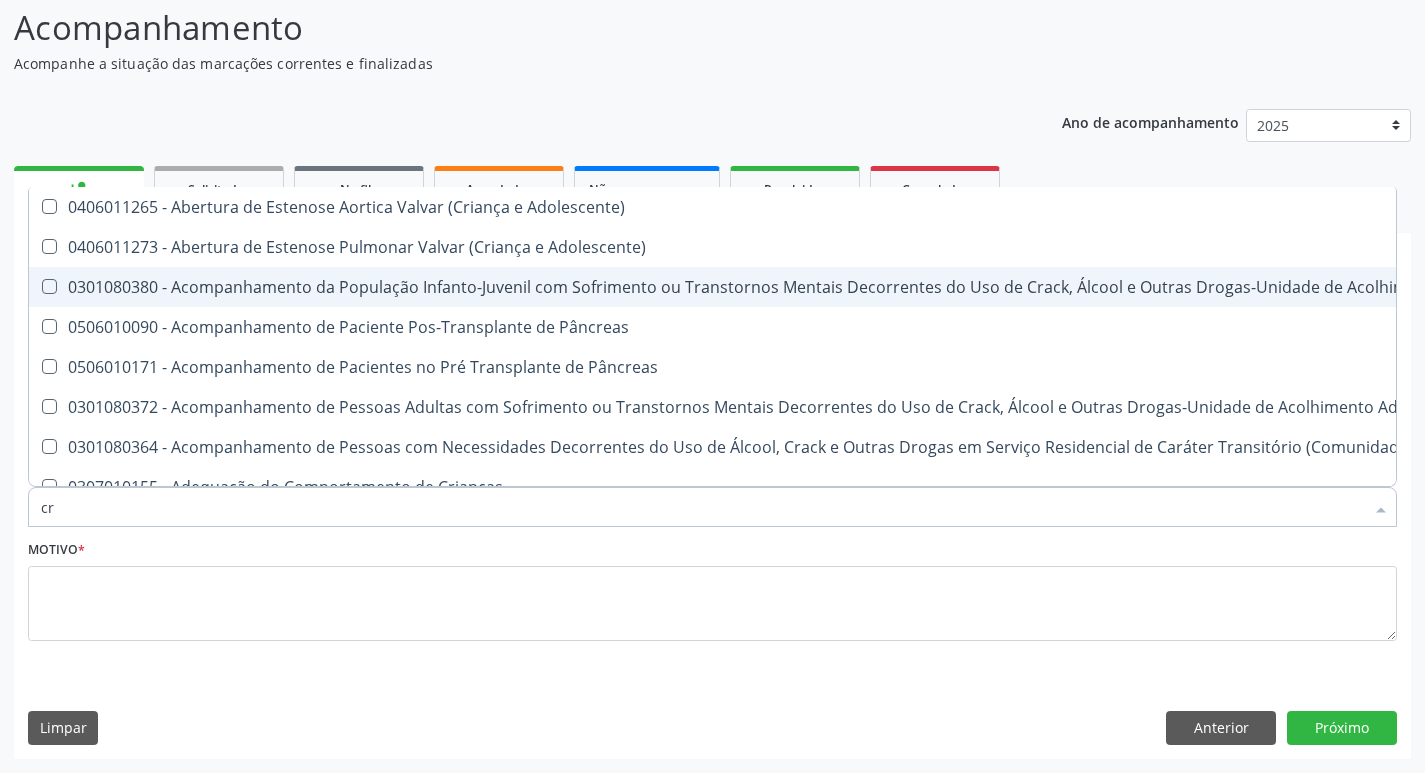 type on "c" 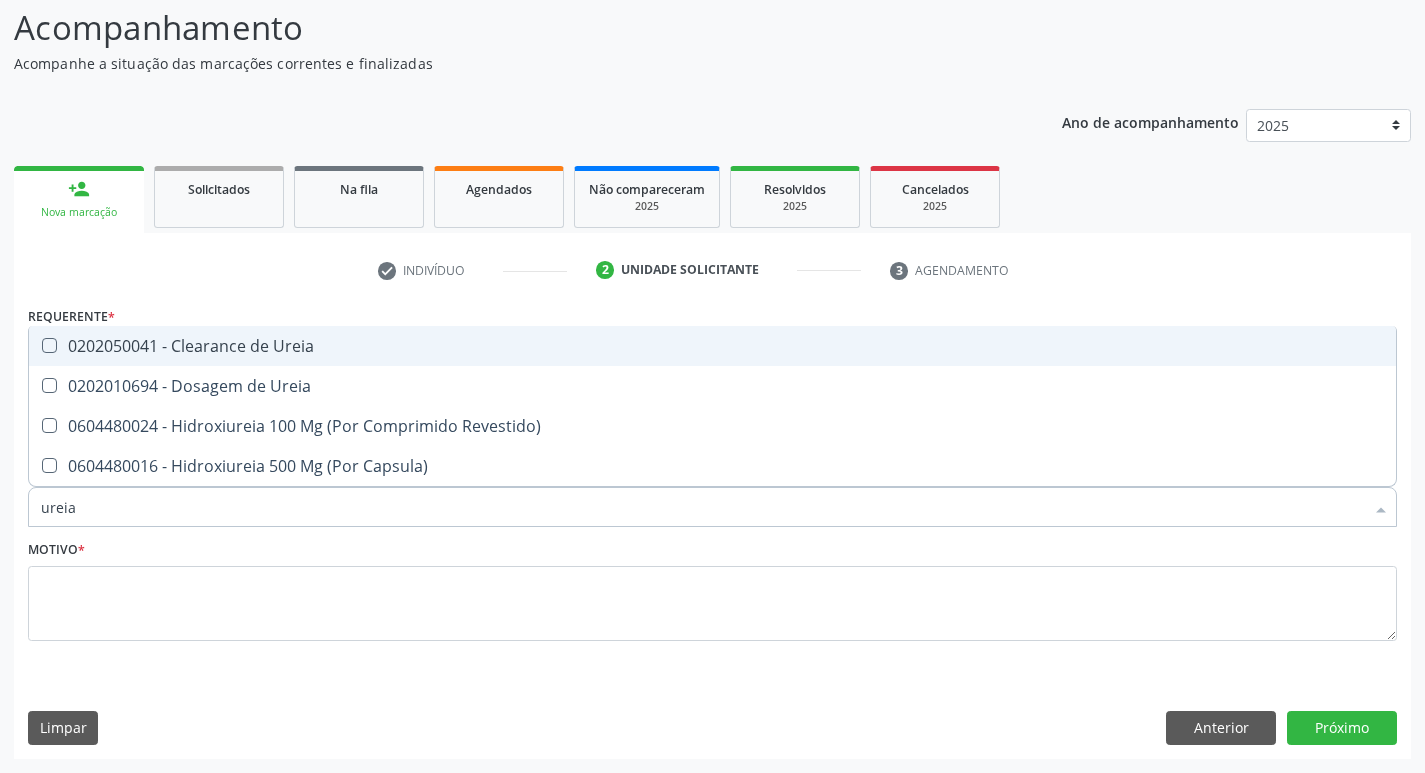 type on "ureia" 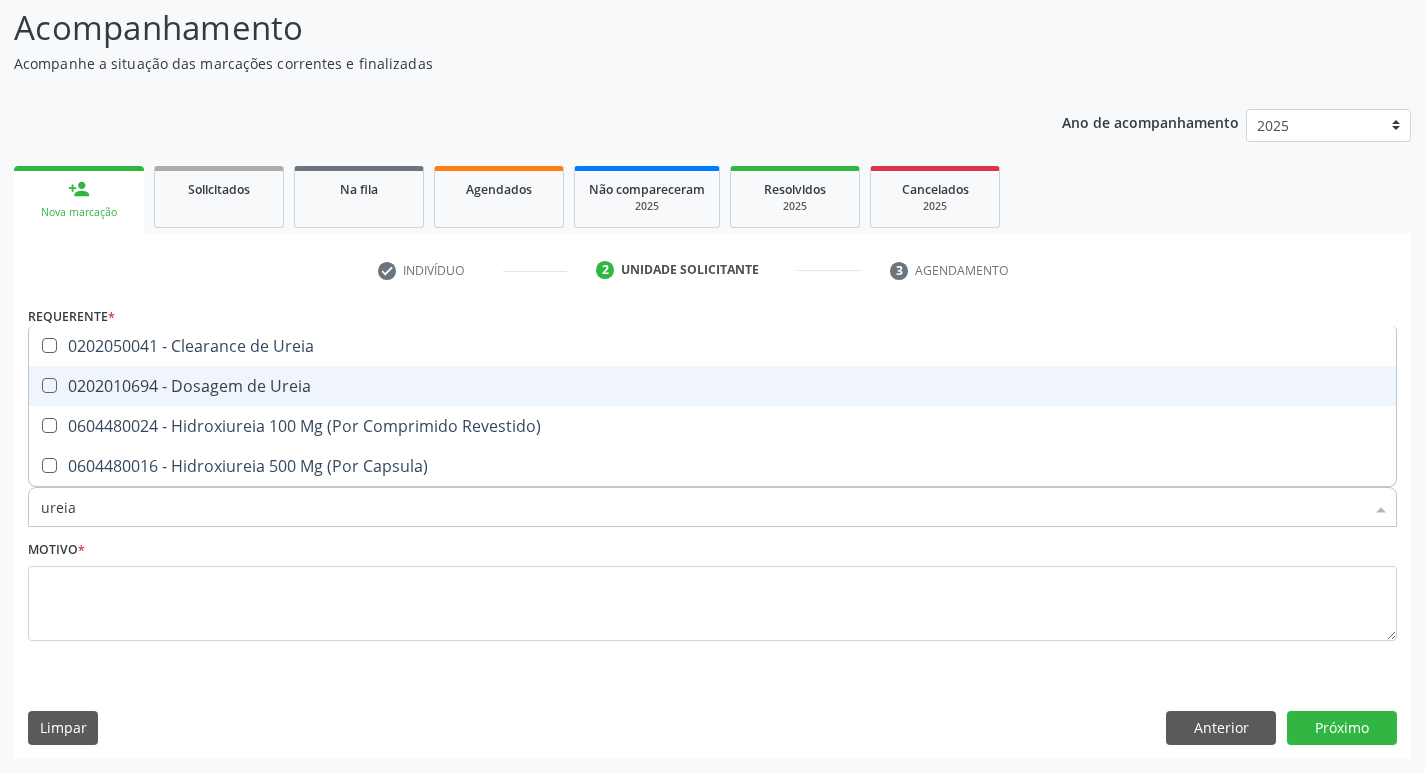 click on "0202010694 - Dosagem de Ureia" at bounding box center (712, 386) 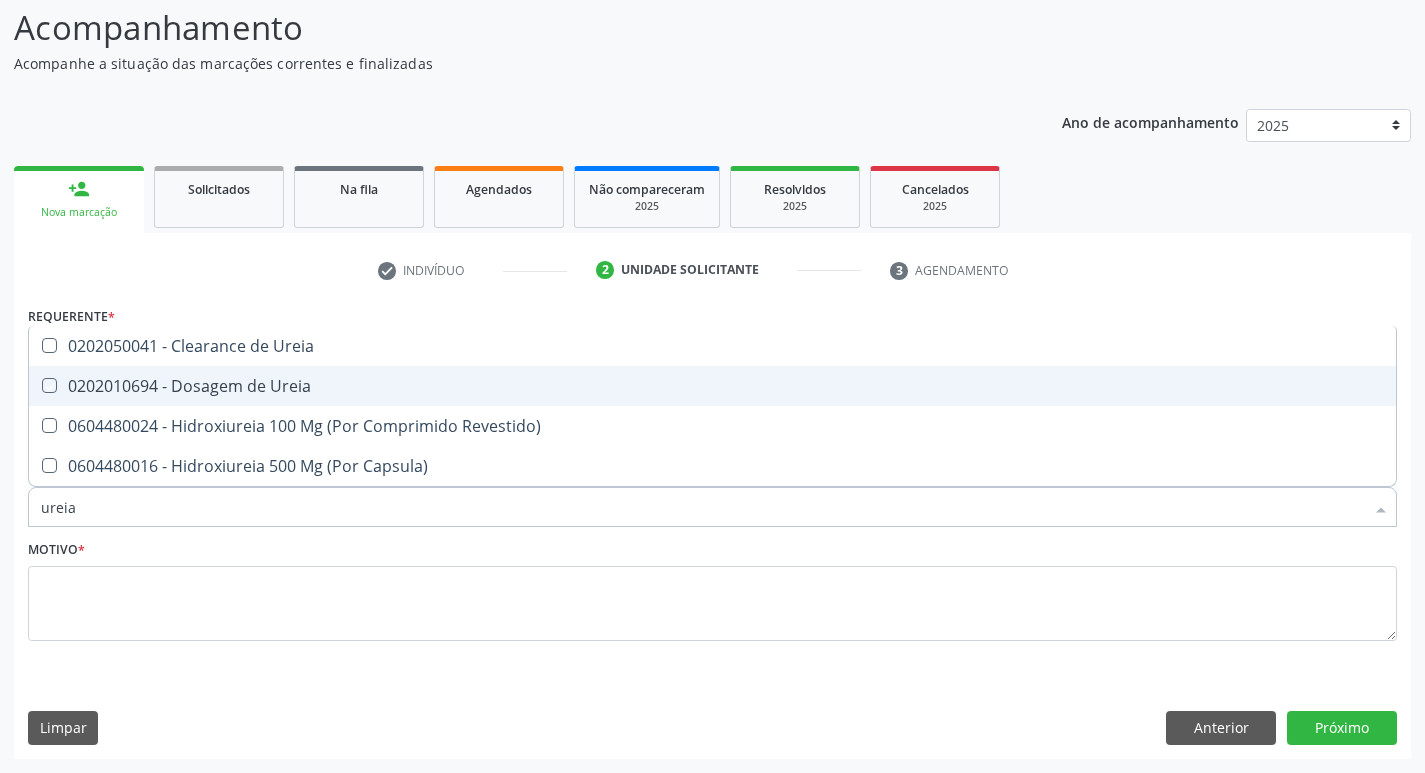 checkbox on "true" 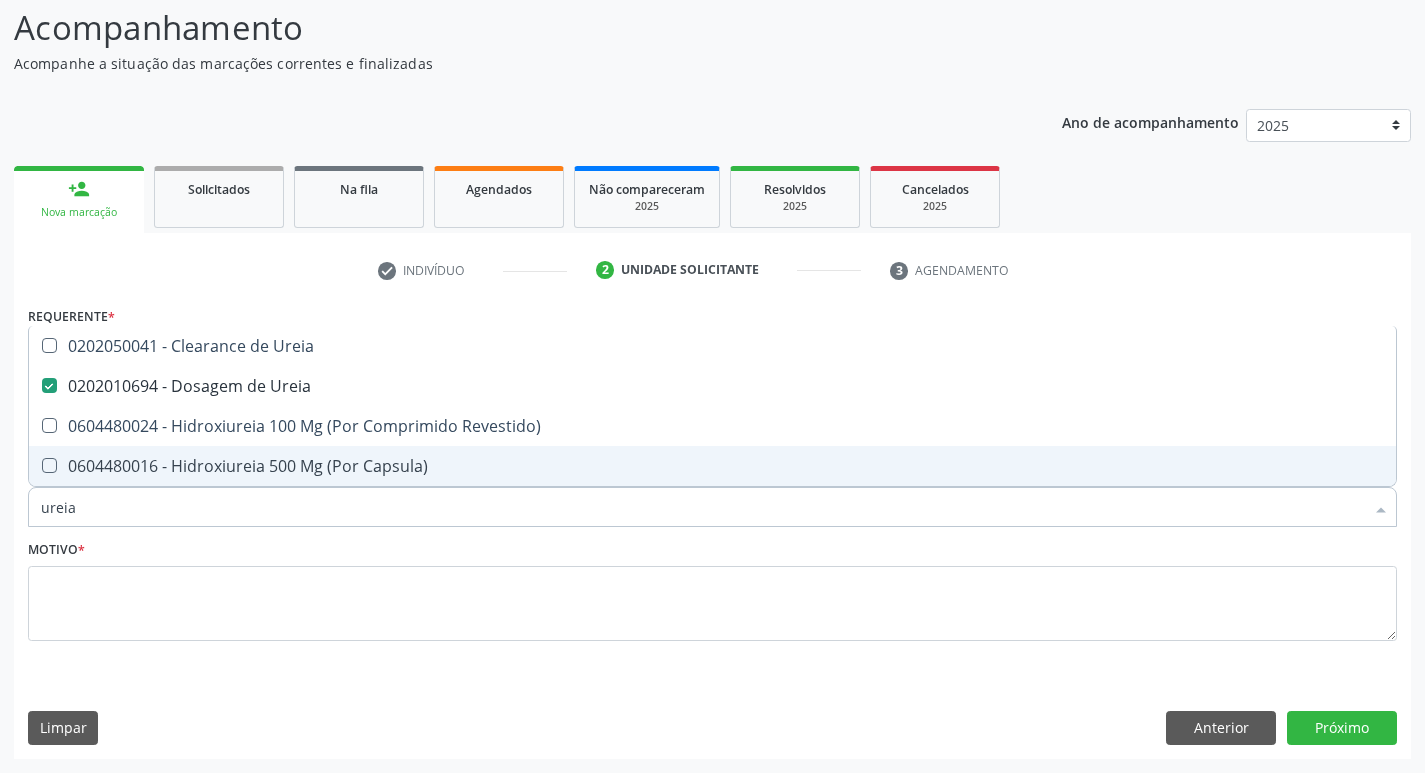 click on "ureia" at bounding box center [702, 507] 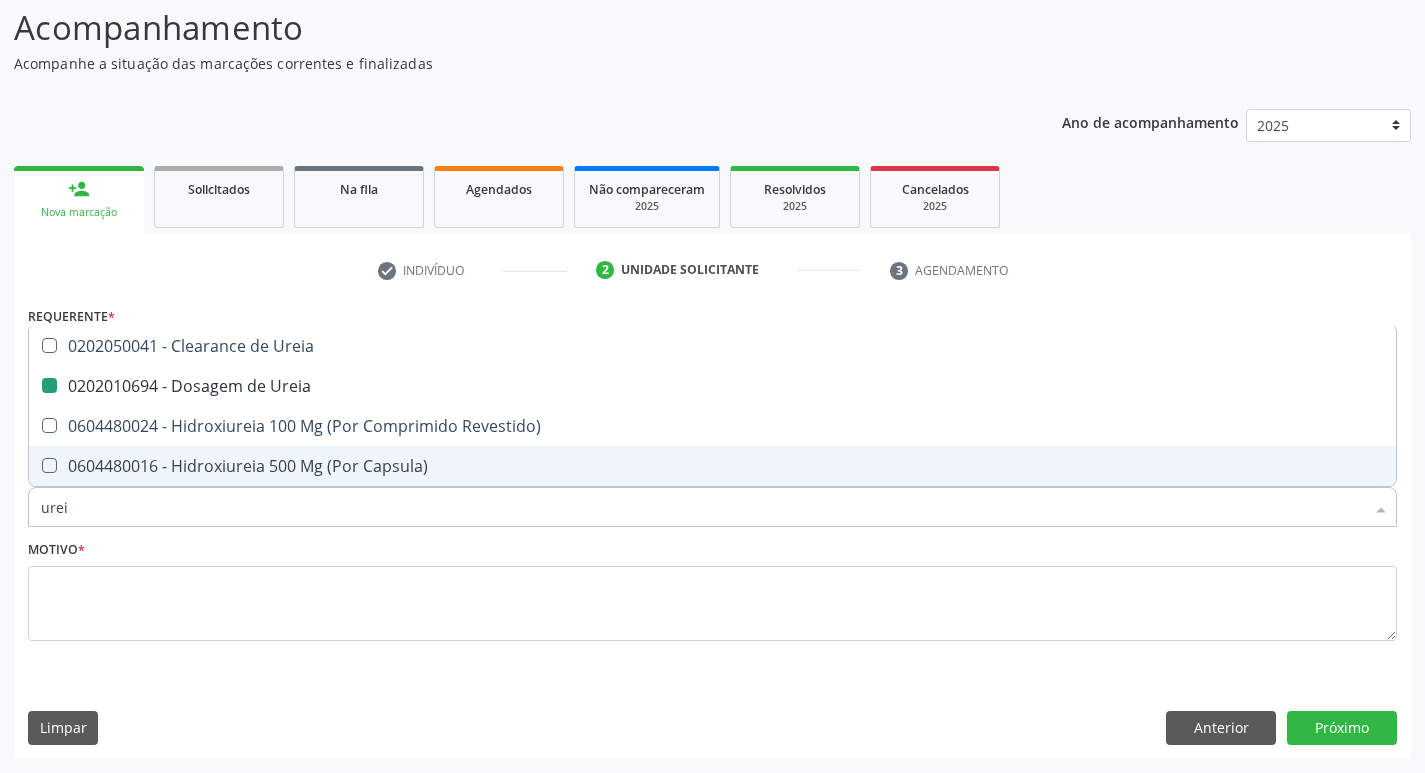 type on "ure" 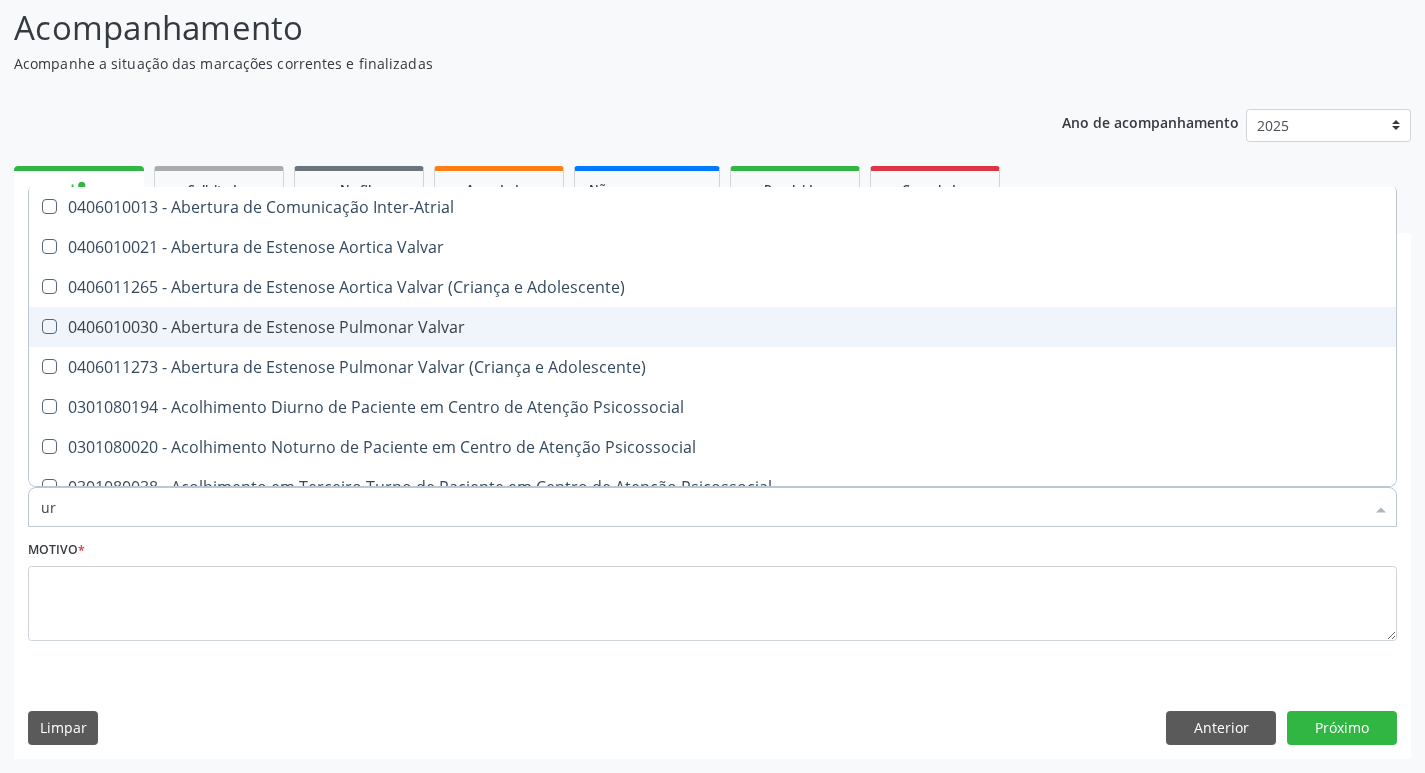type on "u" 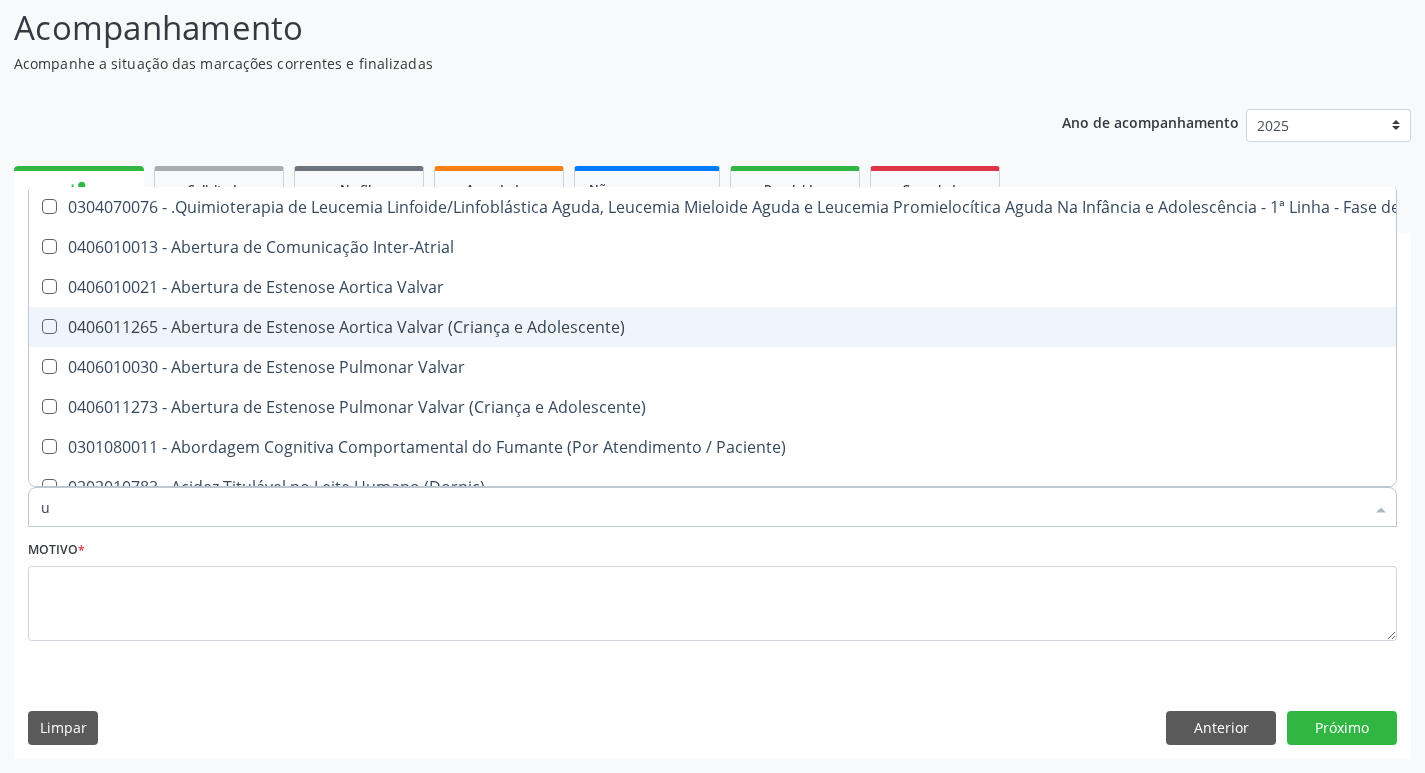 type 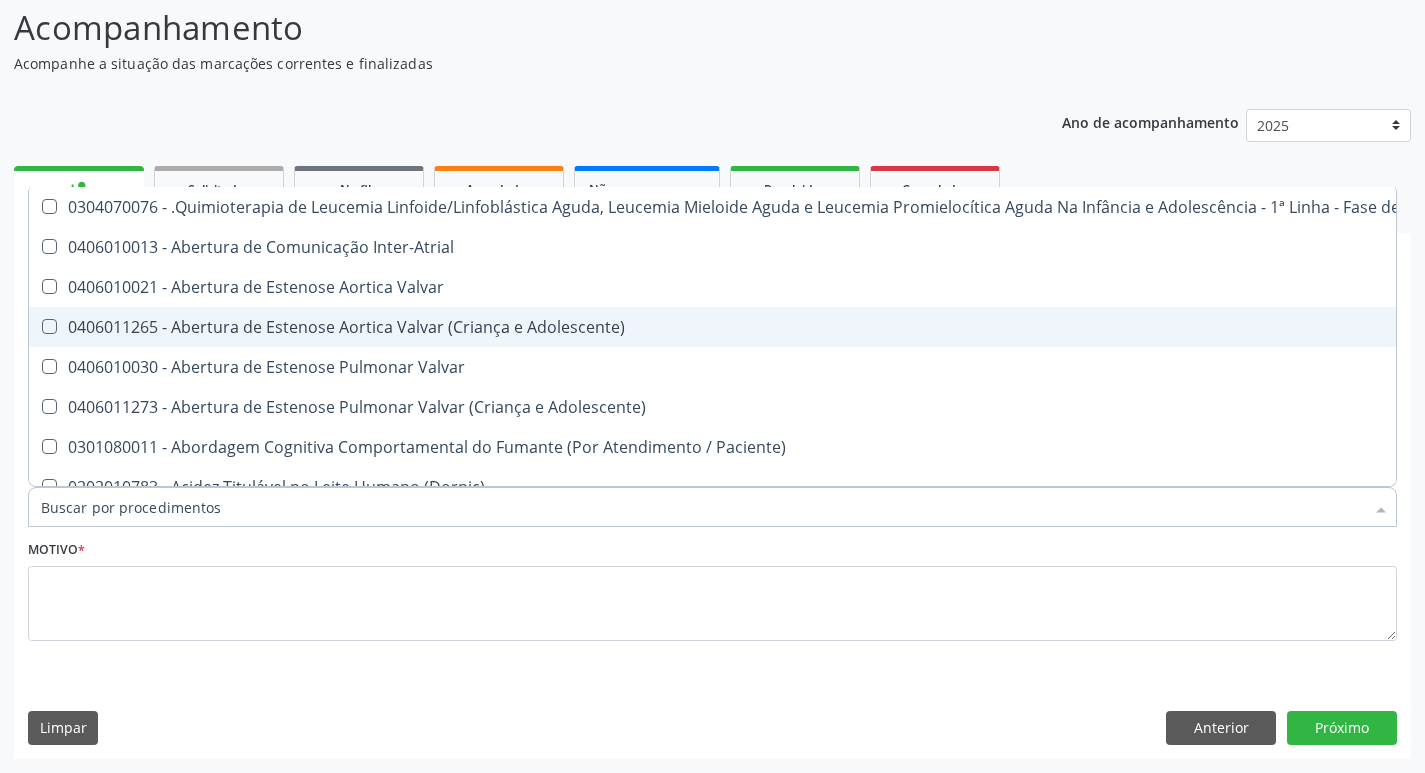 checkbox on "false" 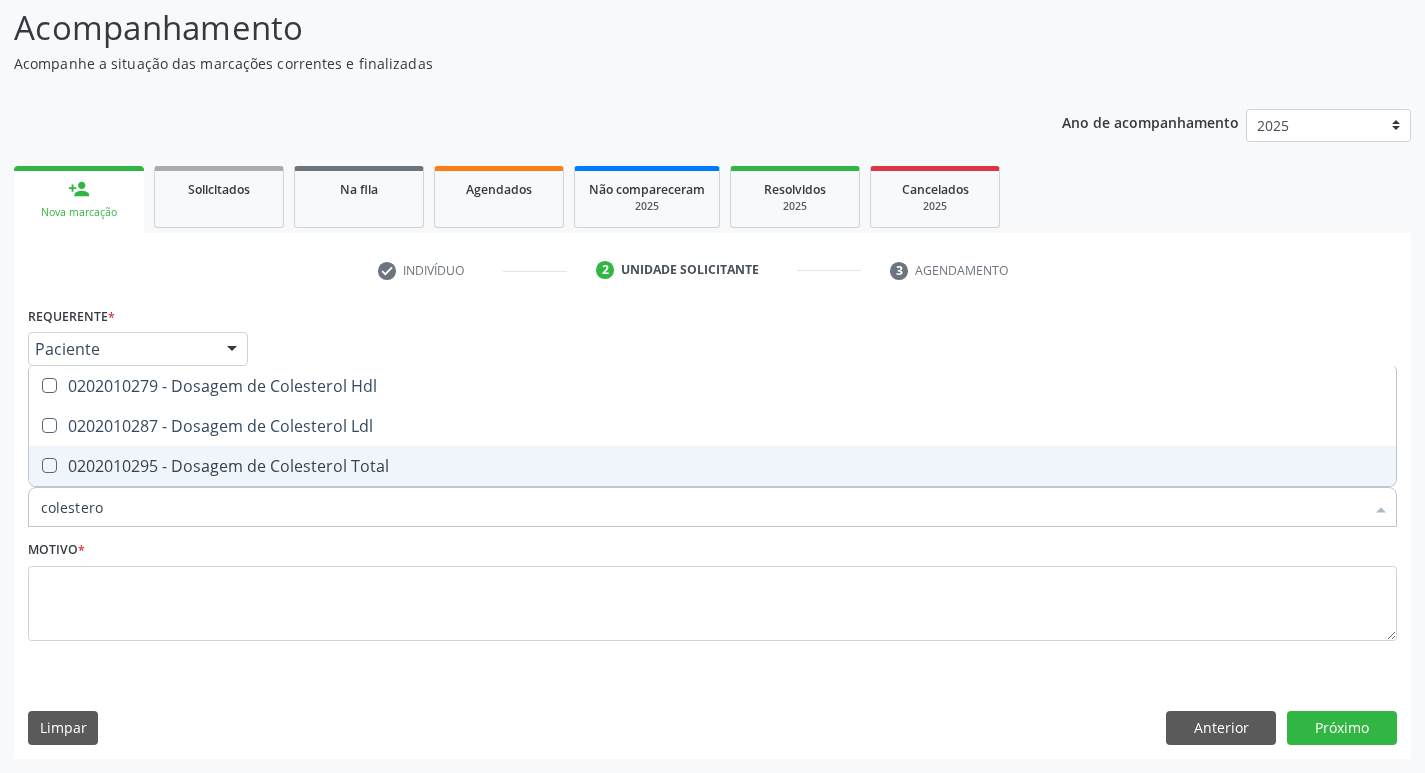 type on "colesterol" 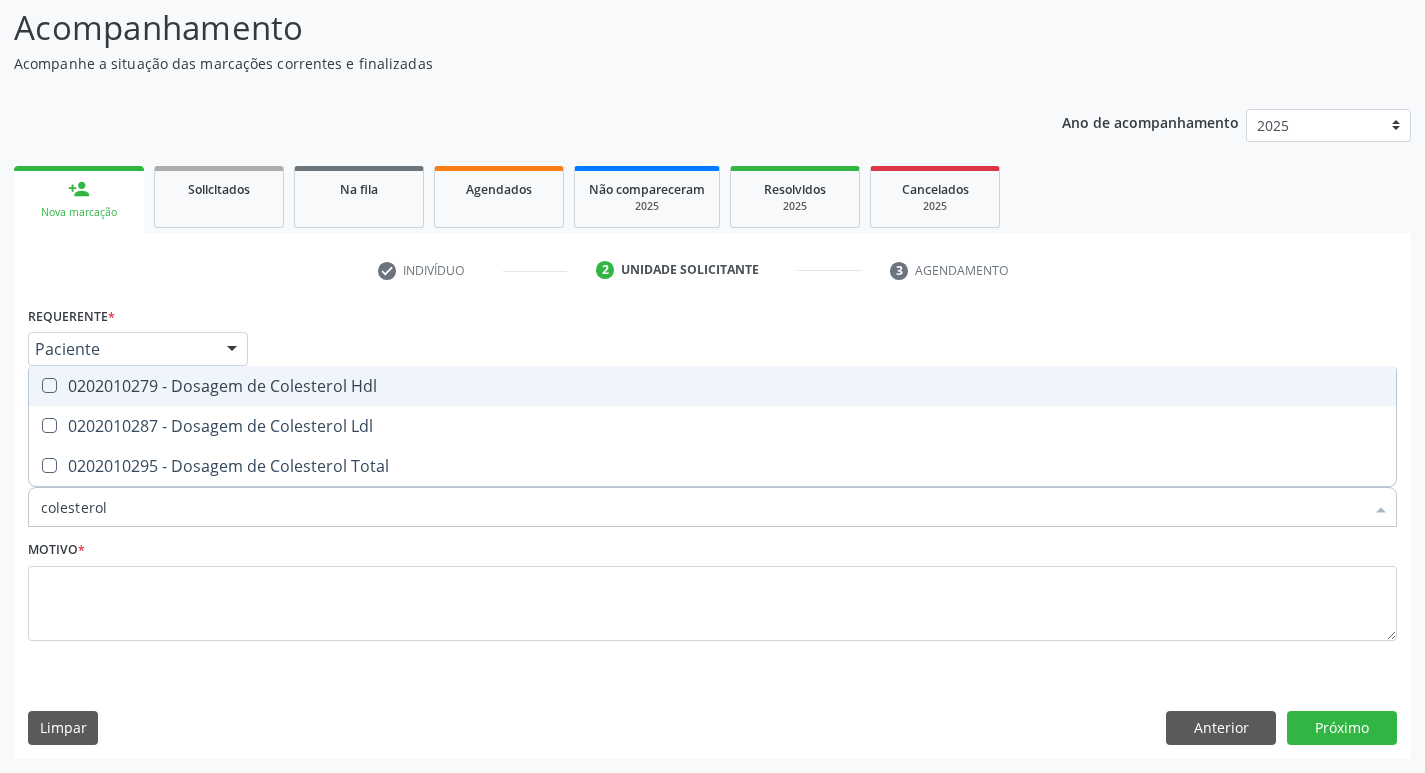 drag, startPoint x: 78, startPoint y: 383, endPoint x: 71, endPoint y: 397, distance: 15.652476 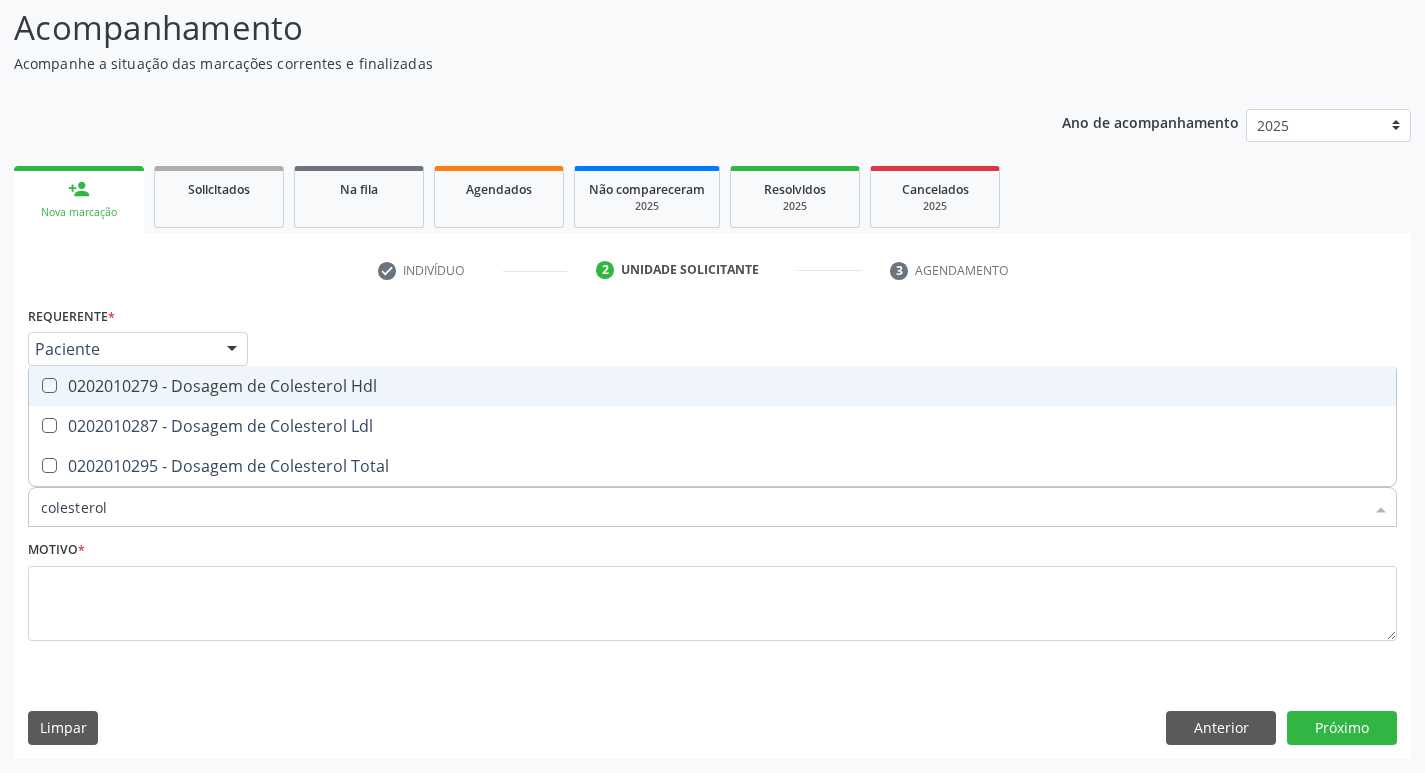 checkbox on "true" 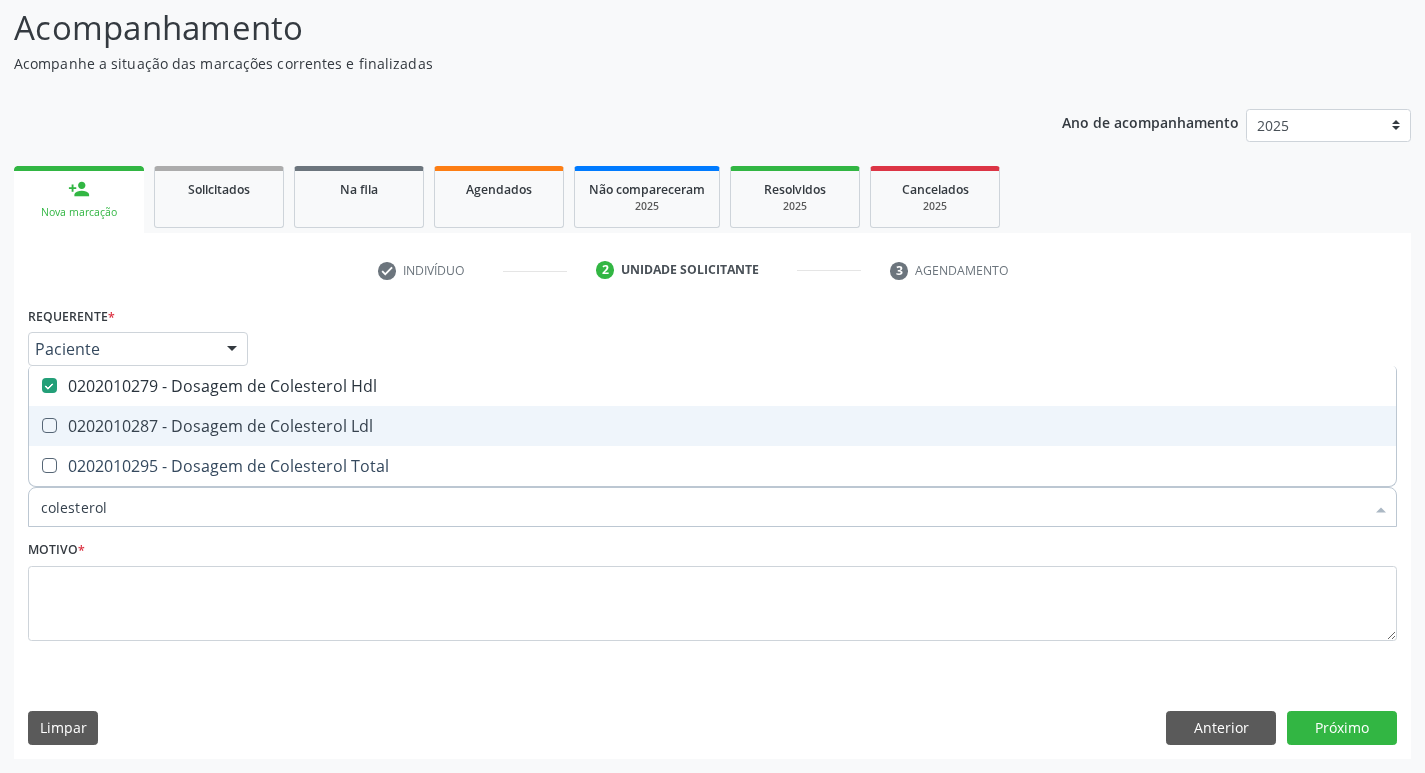 click on "0202010287 - Dosagem de Colesterol Ldl" at bounding box center [712, 426] 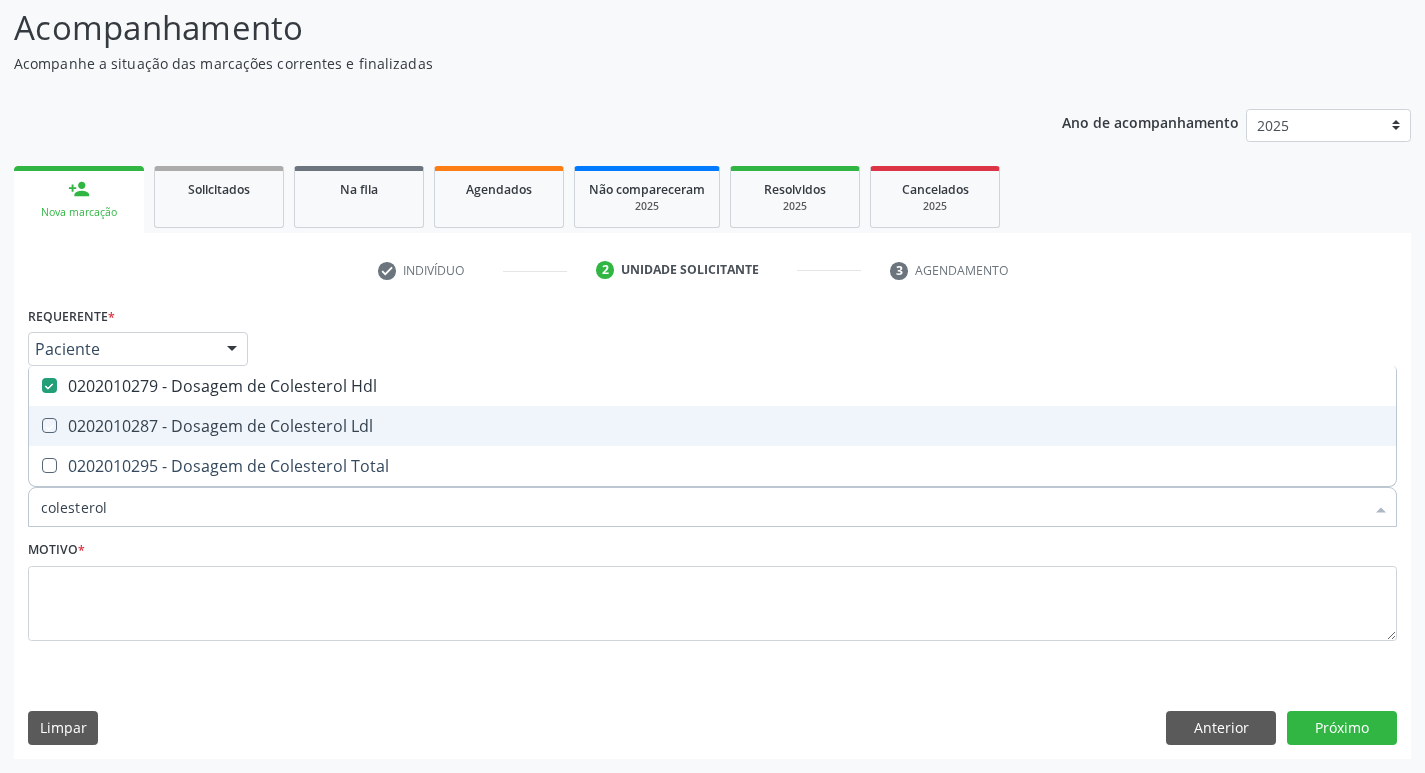 checkbox on "true" 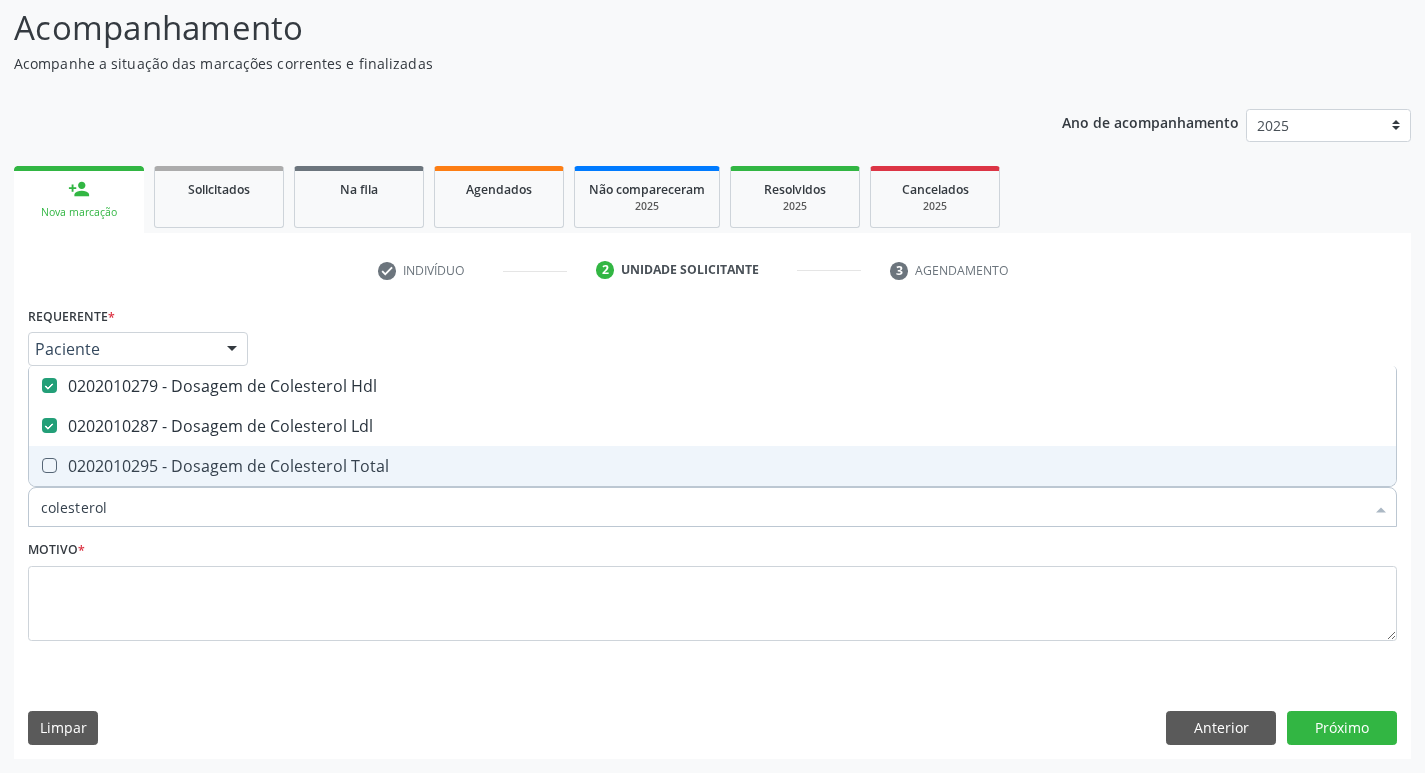 click on "0202010295 - Dosagem de Colesterol Total" at bounding box center [712, 466] 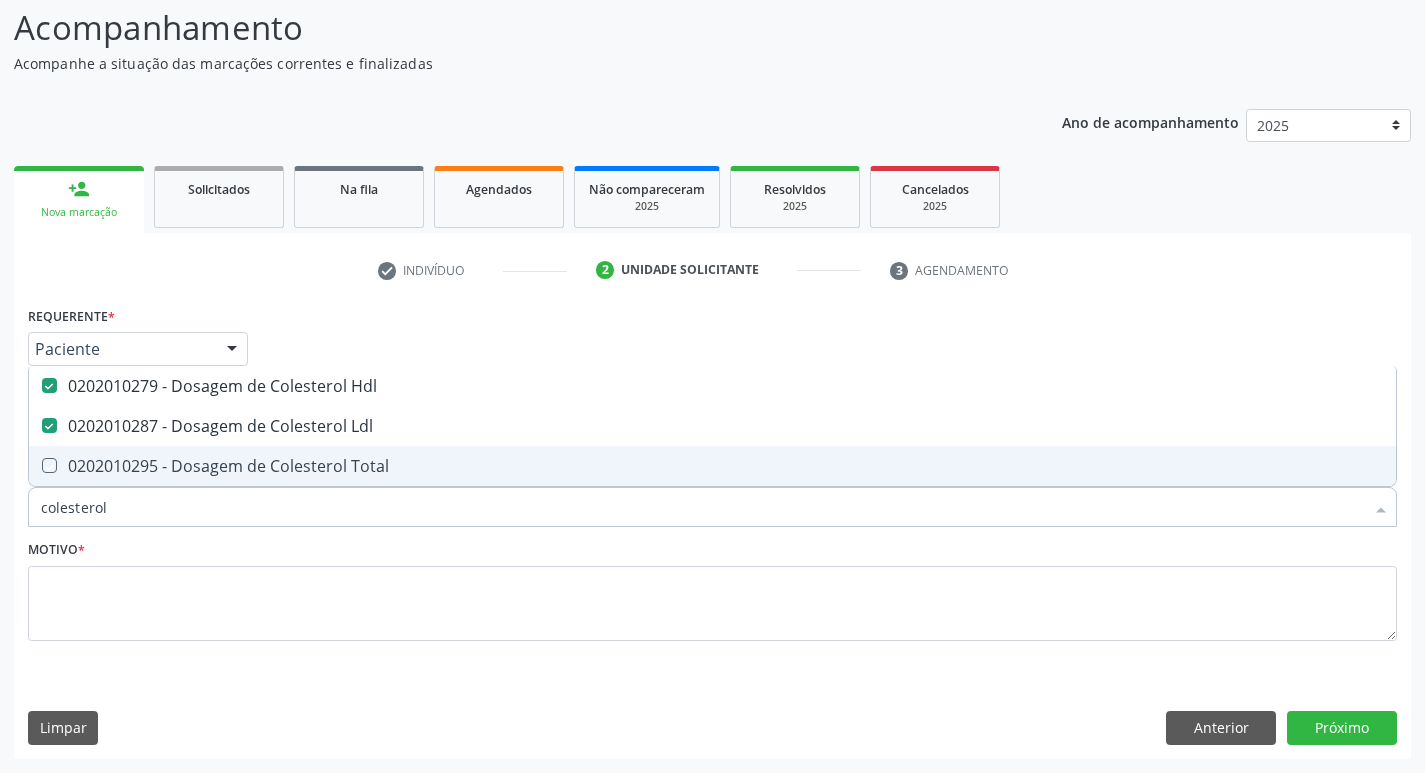checkbox on "true" 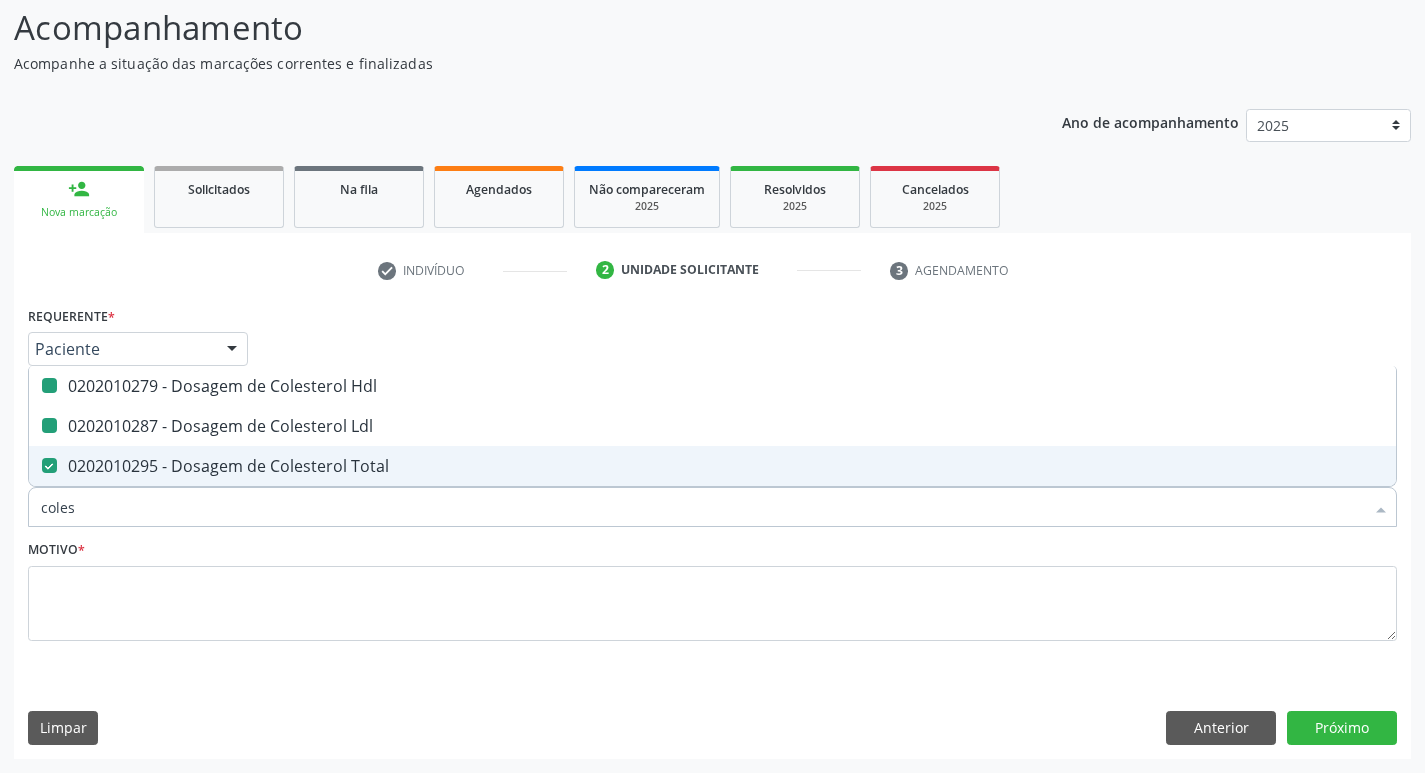 type on "cole" 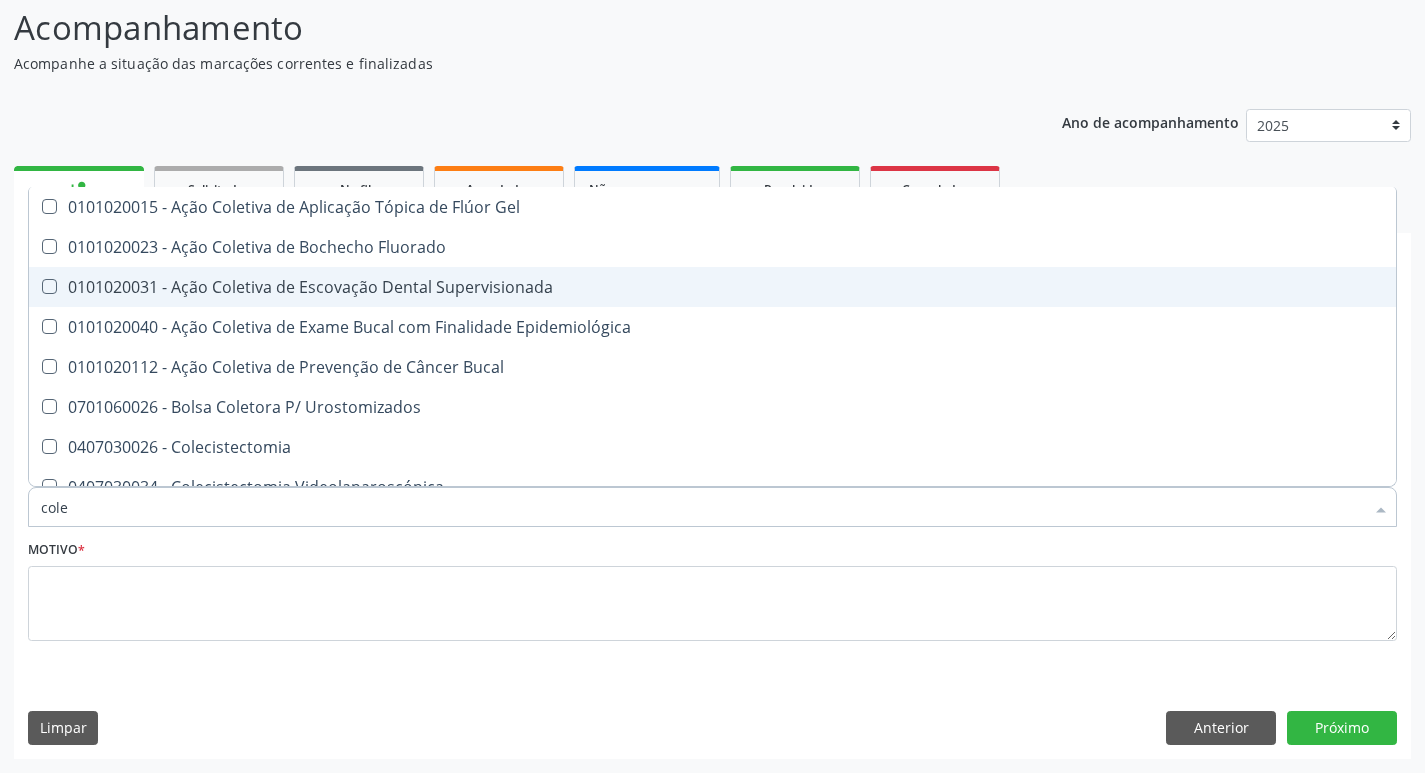 type on "col" 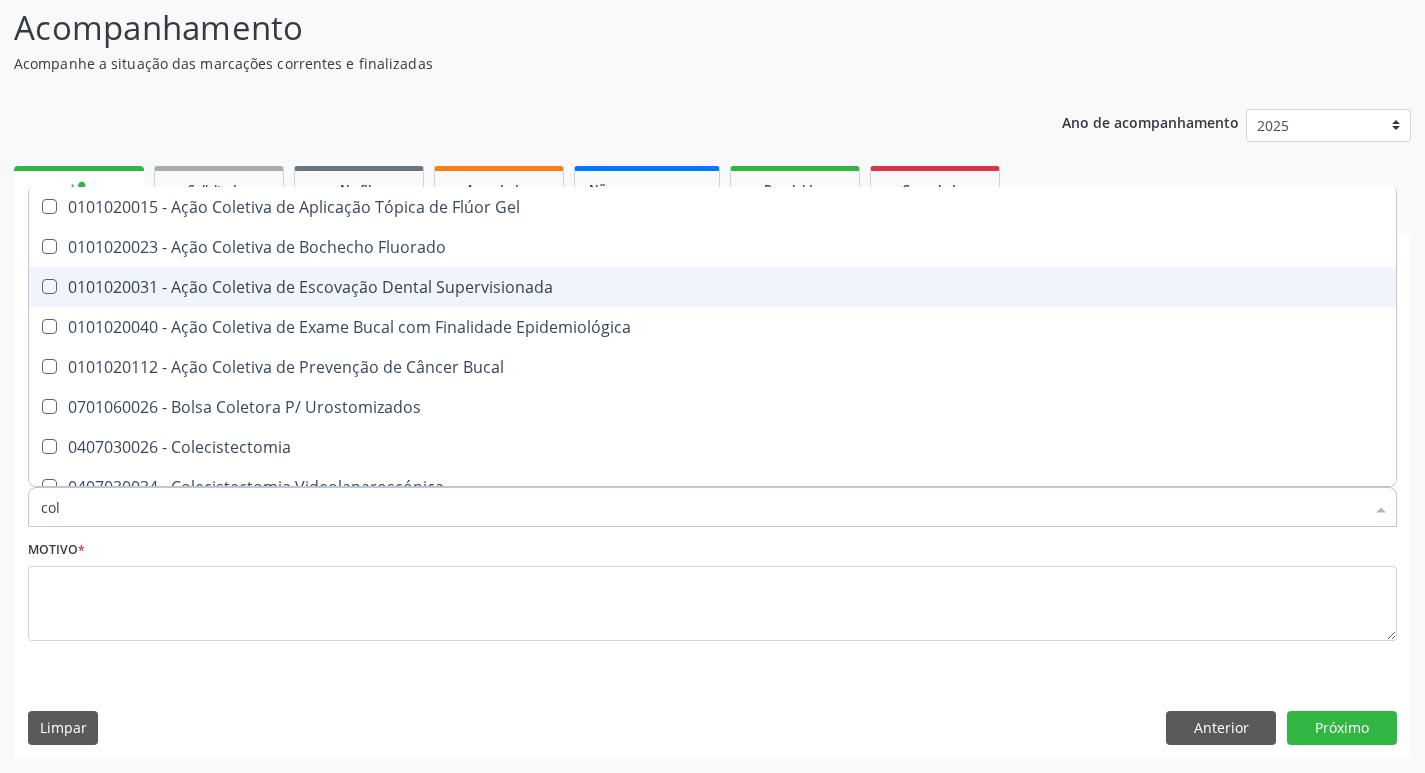 checkbox on "false" 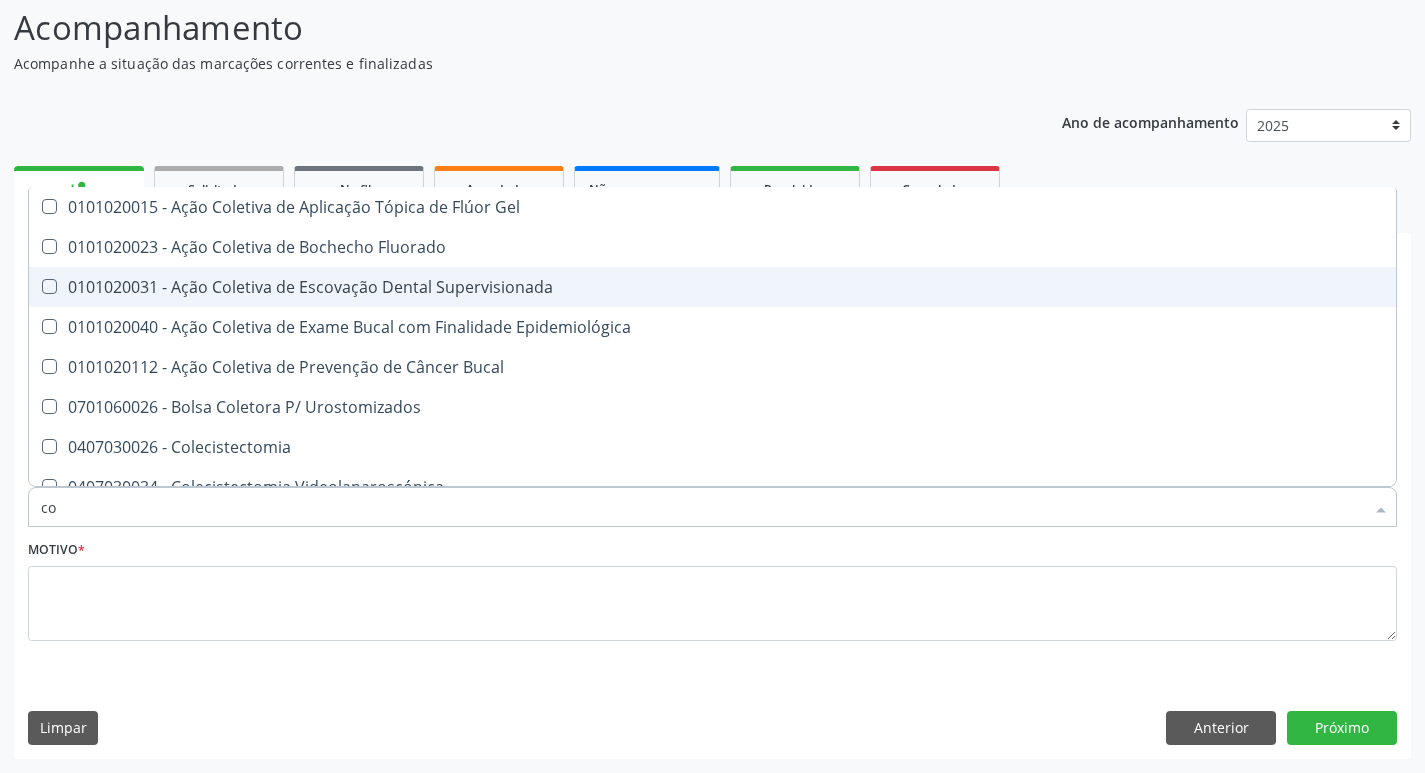 type on "c" 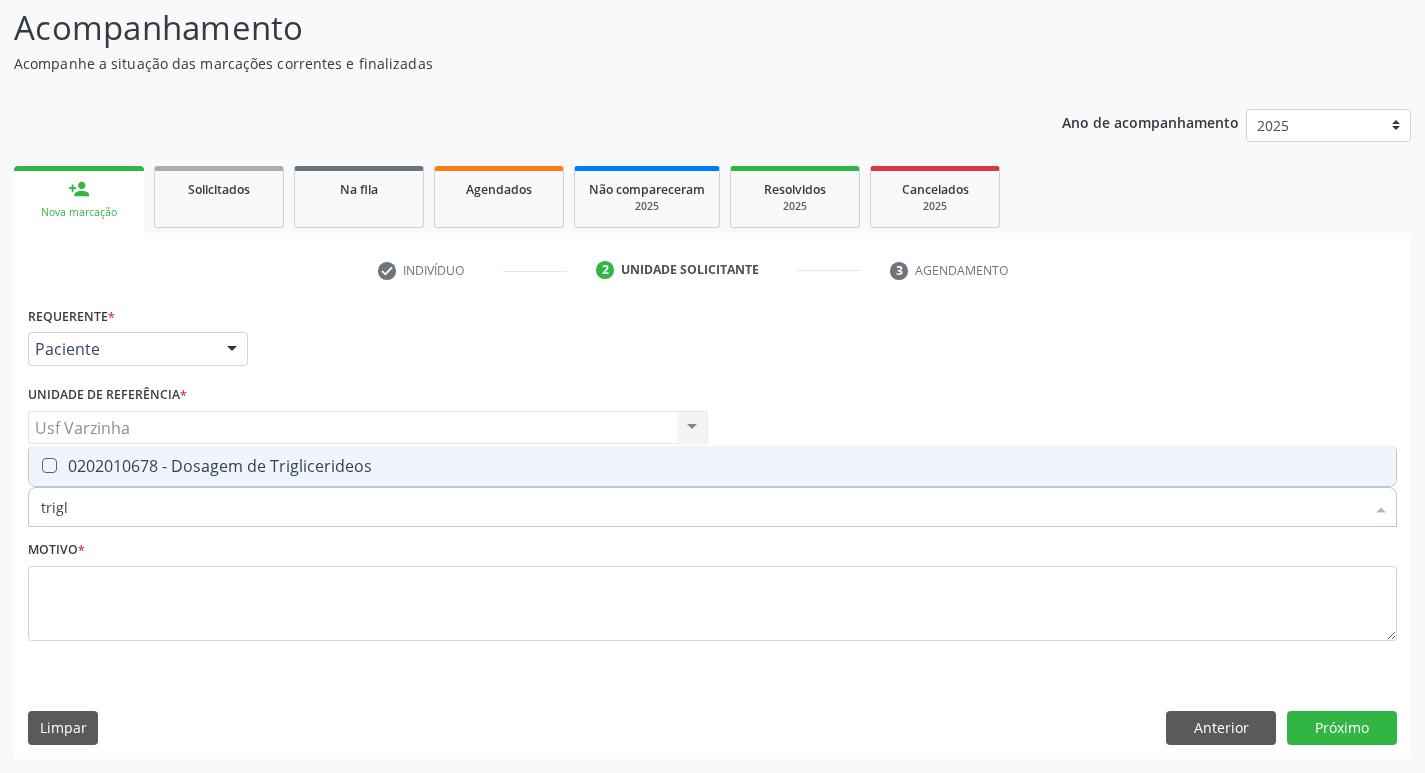 type on "trigli" 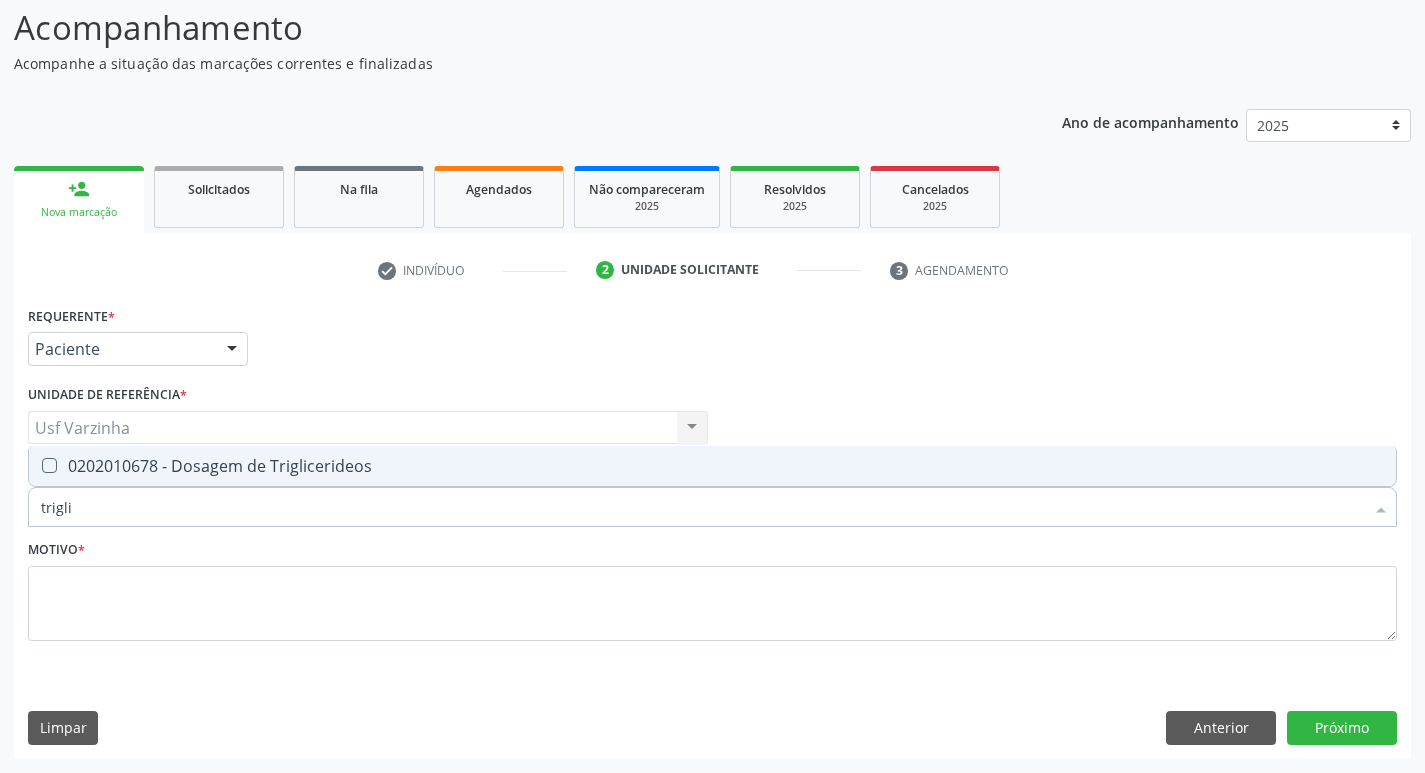 drag, startPoint x: 56, startPoint y: 472, endPoint x: 102, endPoint y: 500, distance: 53.851646 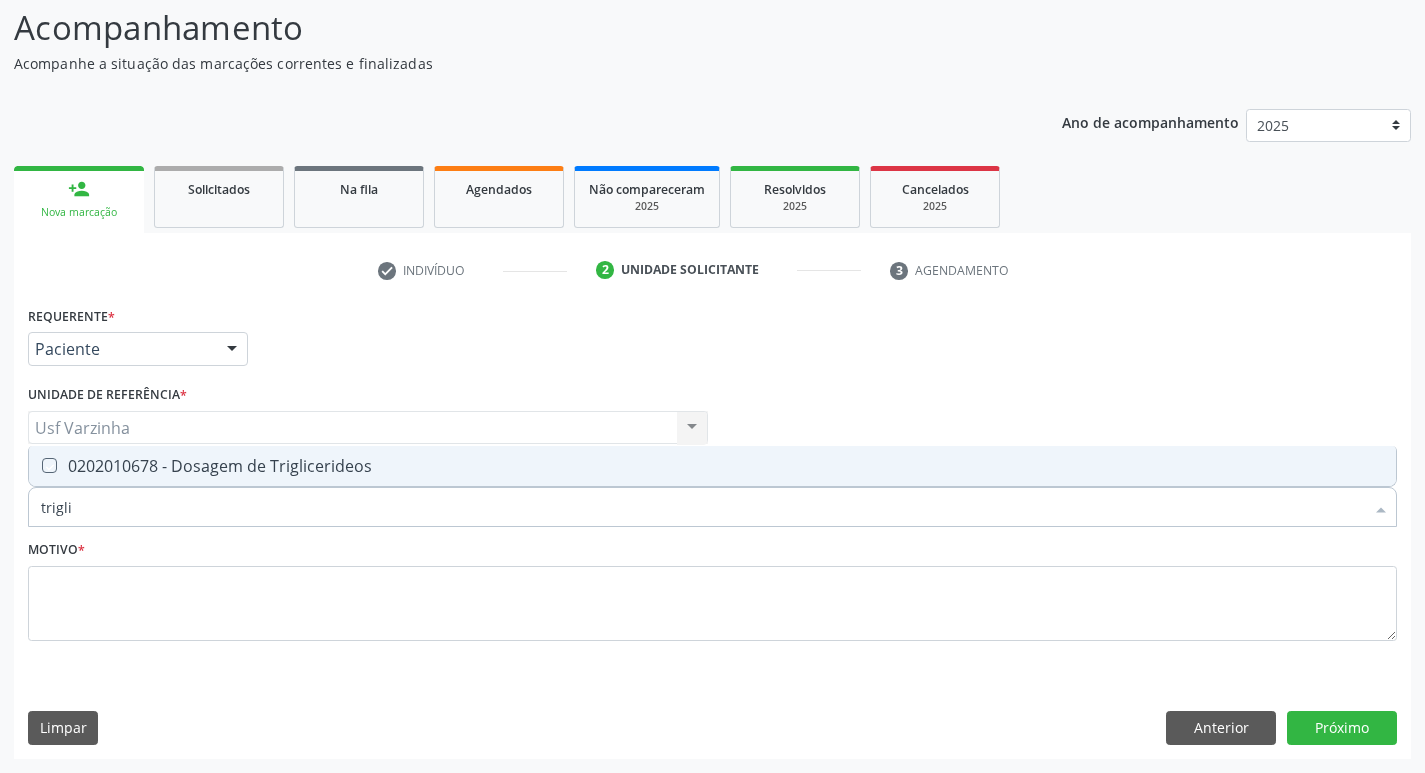 checkbox on "true" 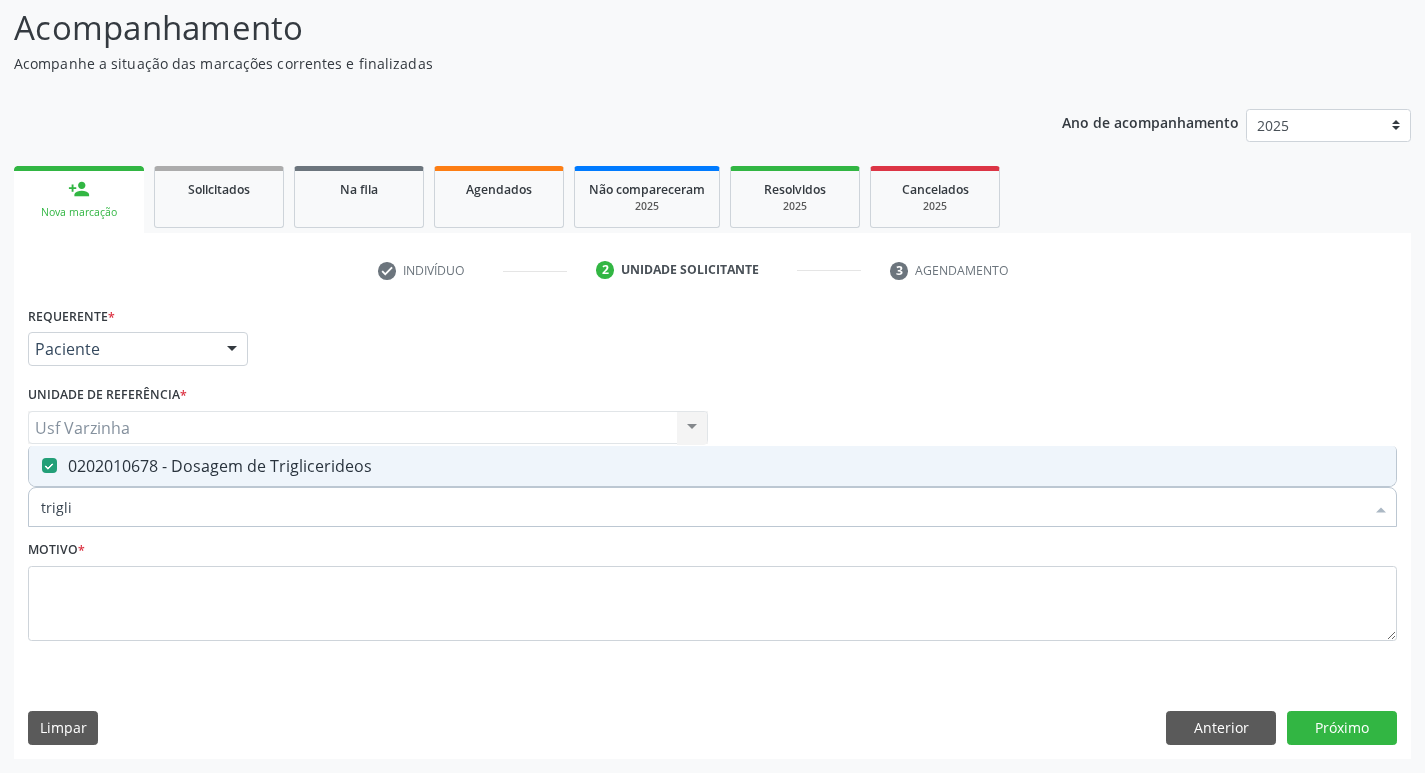 click on "trigli" at bounding box center (702, 507) 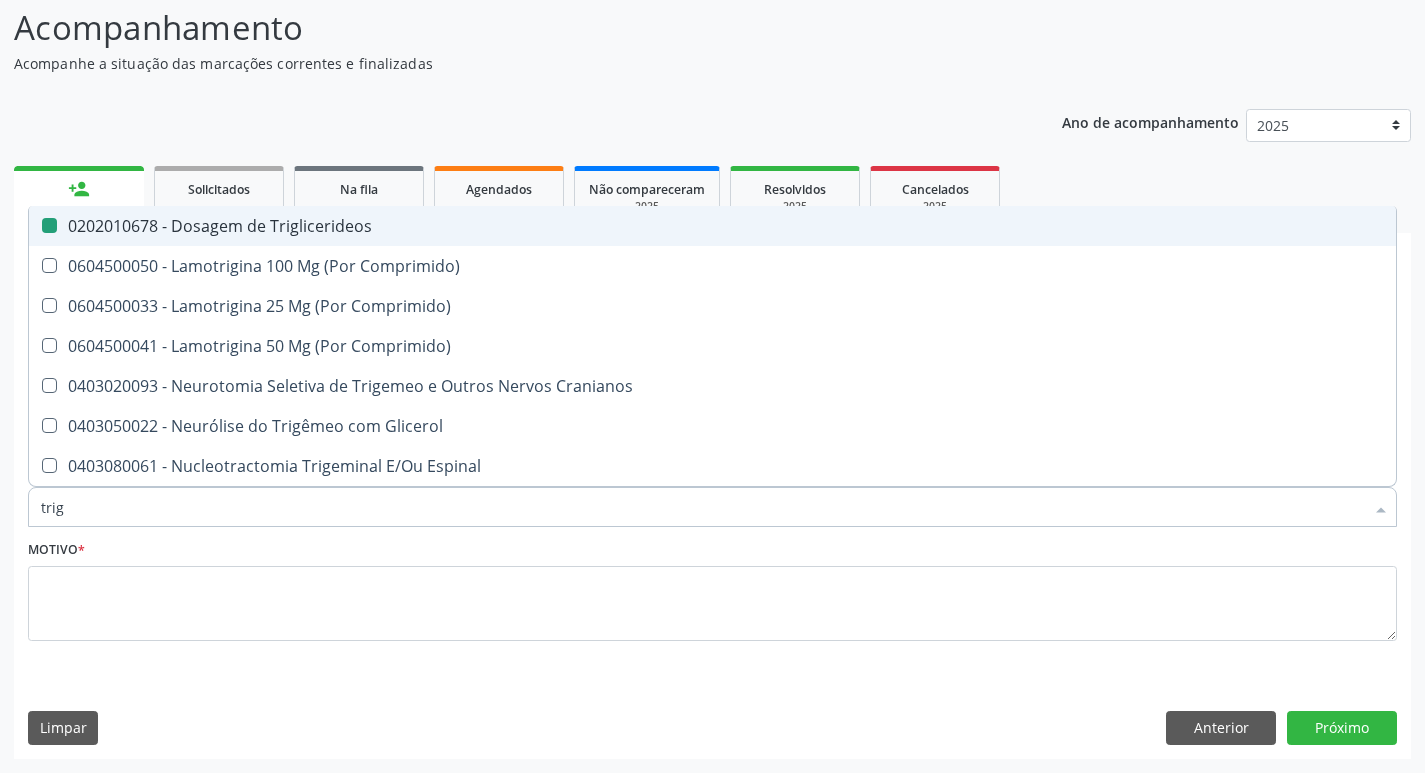 type on "tri" 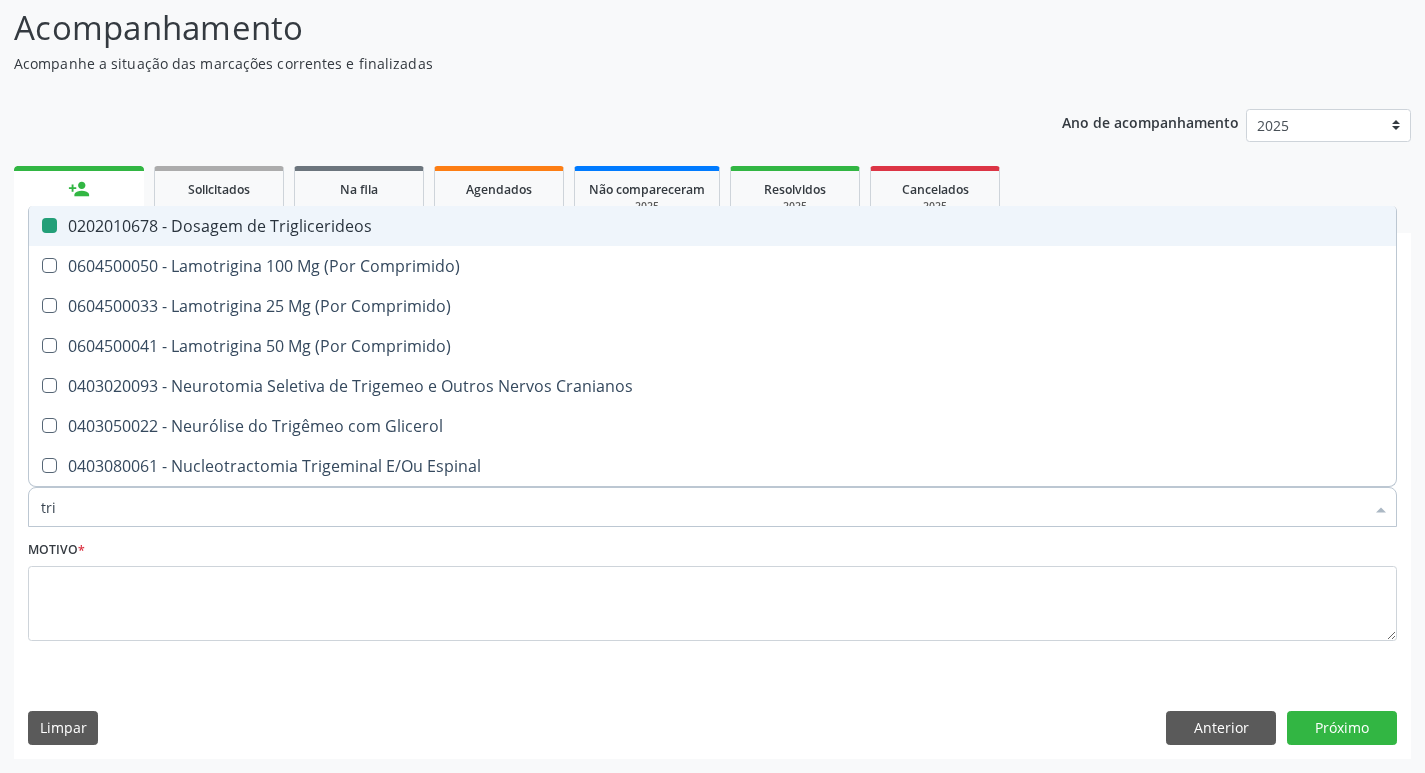 checkbox on "false" 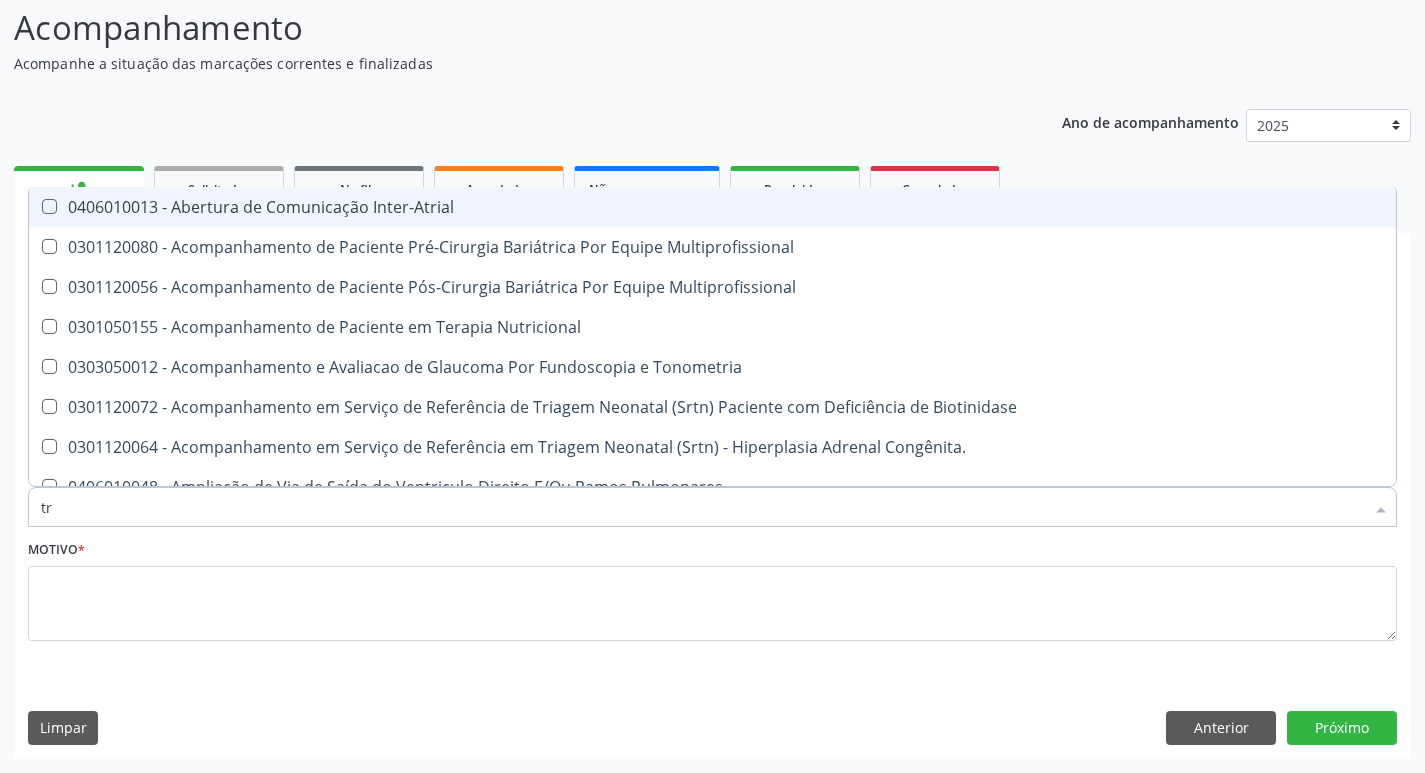 type on "t" 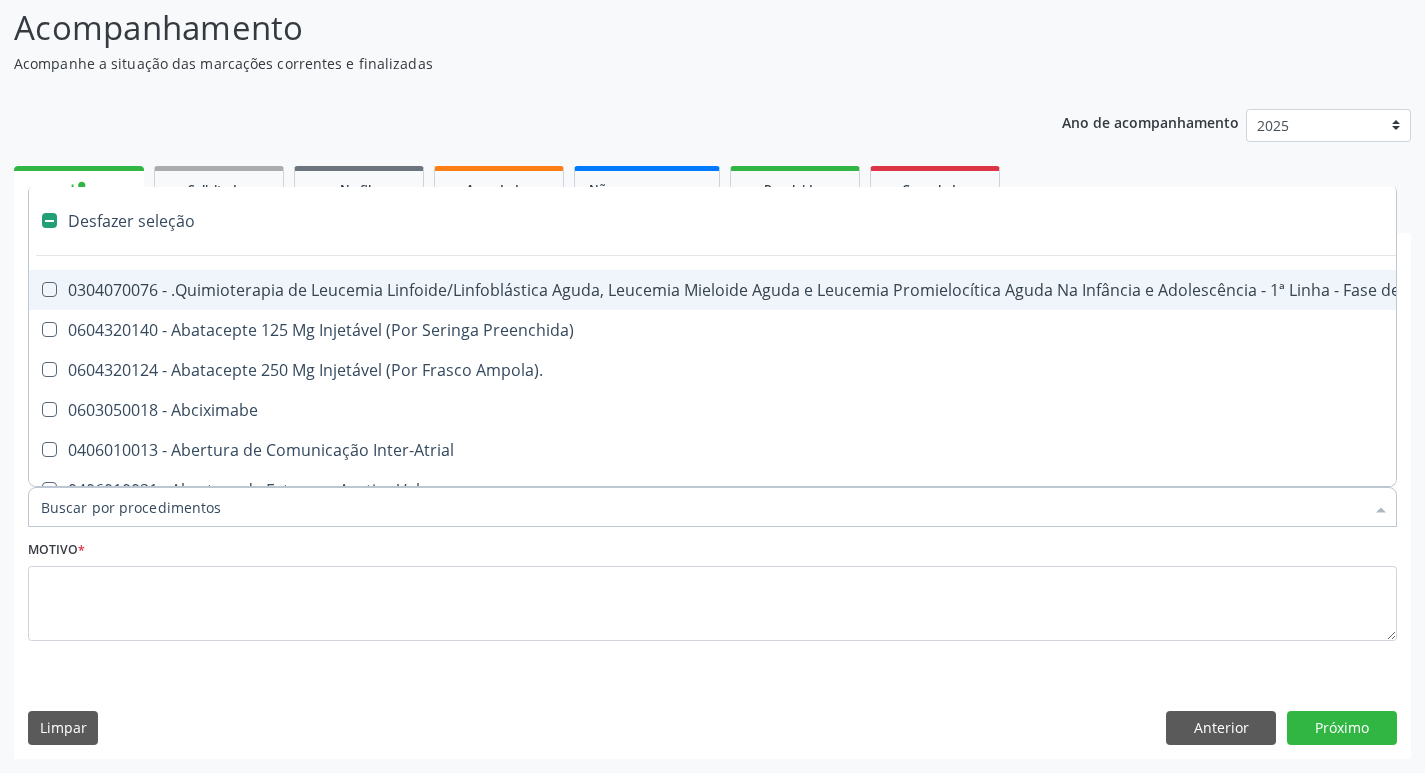type on "h" 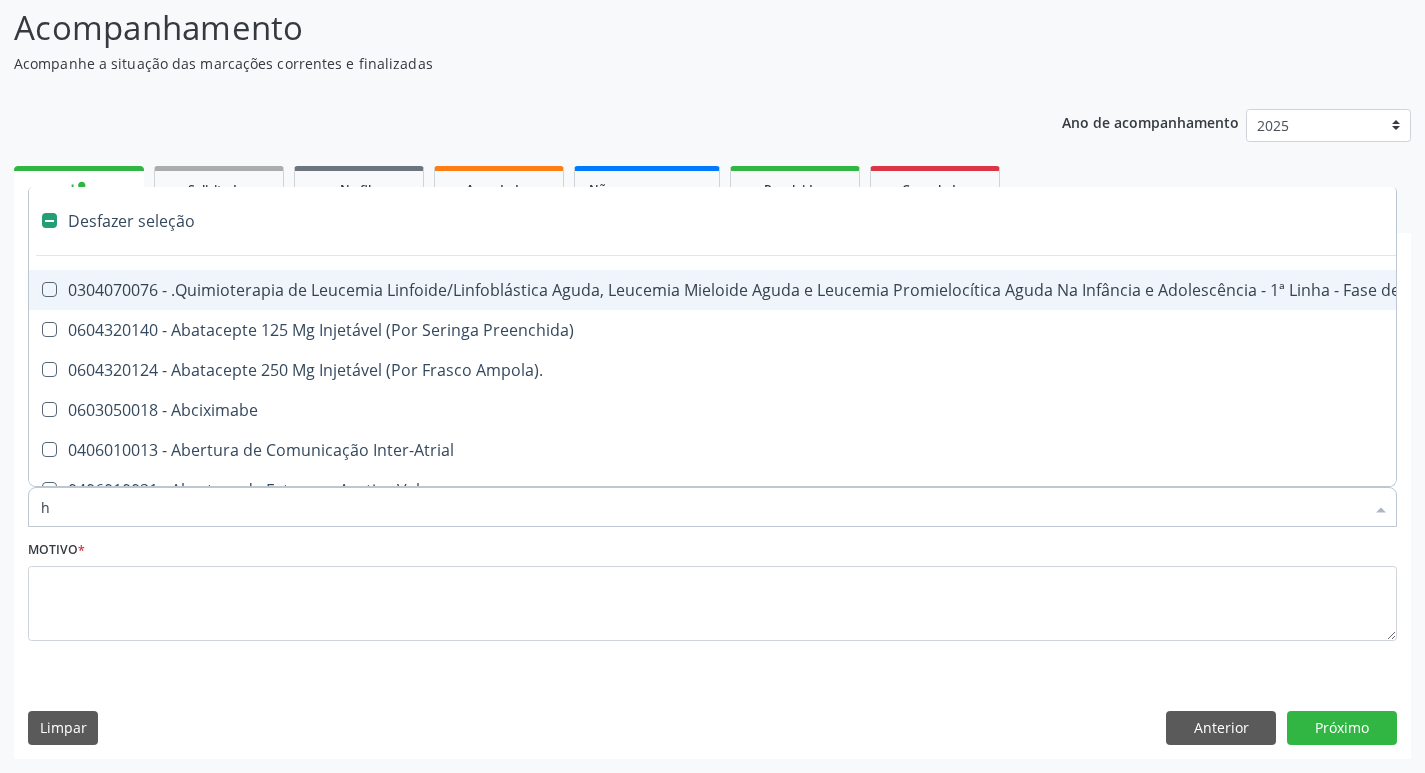 checkbox on "true" 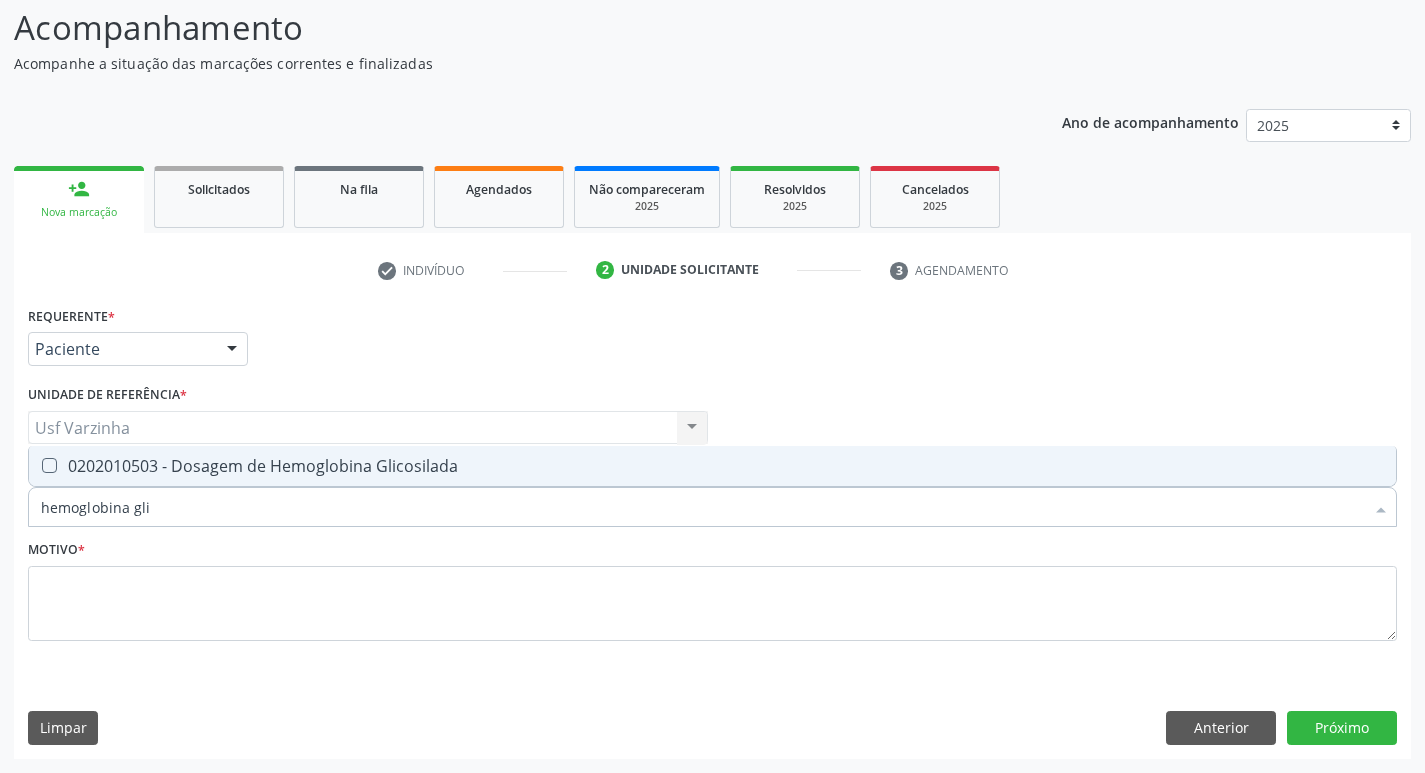 type on "hemoglobina glic" 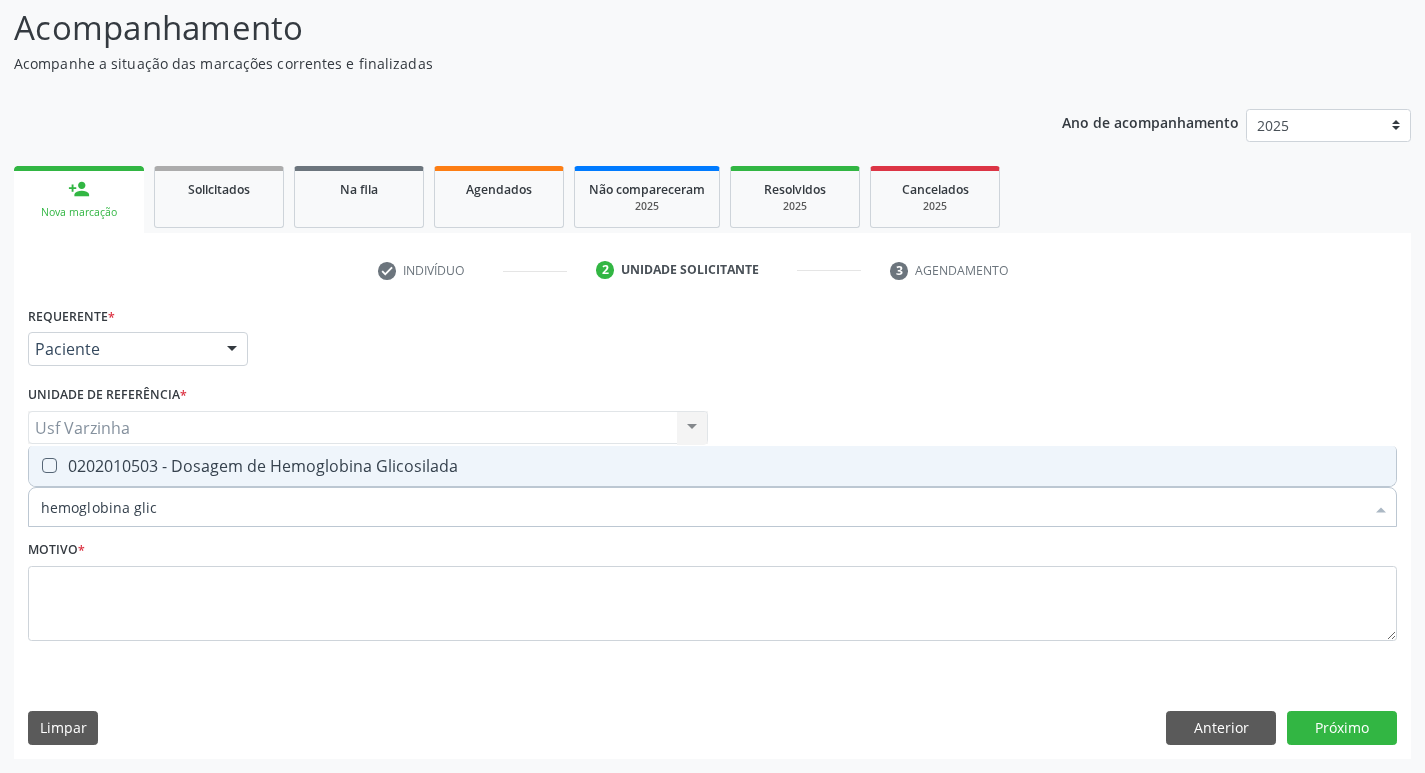 drag, startPoint x: 87, startPoint y: 463, endPoint x: 128, endPoint y: 482, distance: 45.188496 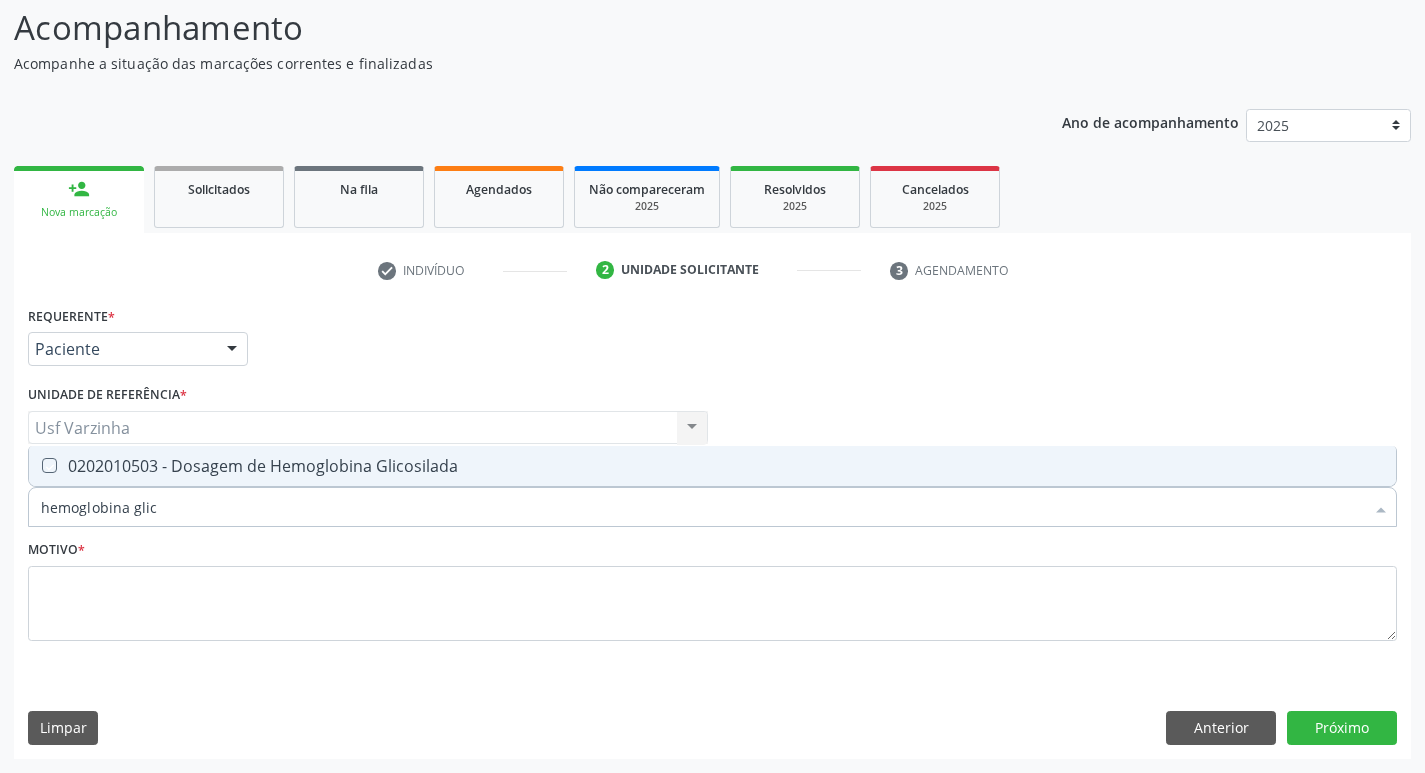 checkbox on "true" 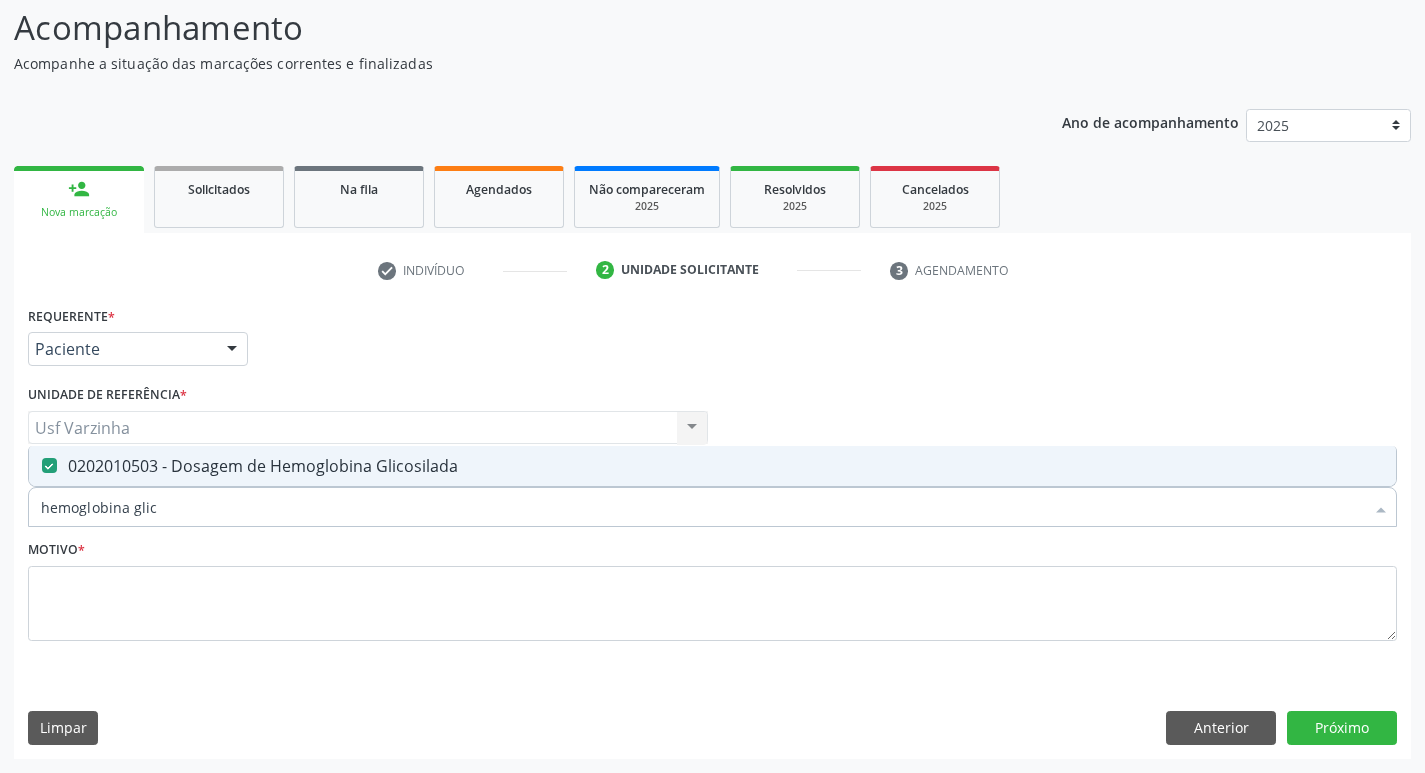 click on "hemoglobina glic" at bounding box center [702, 507] 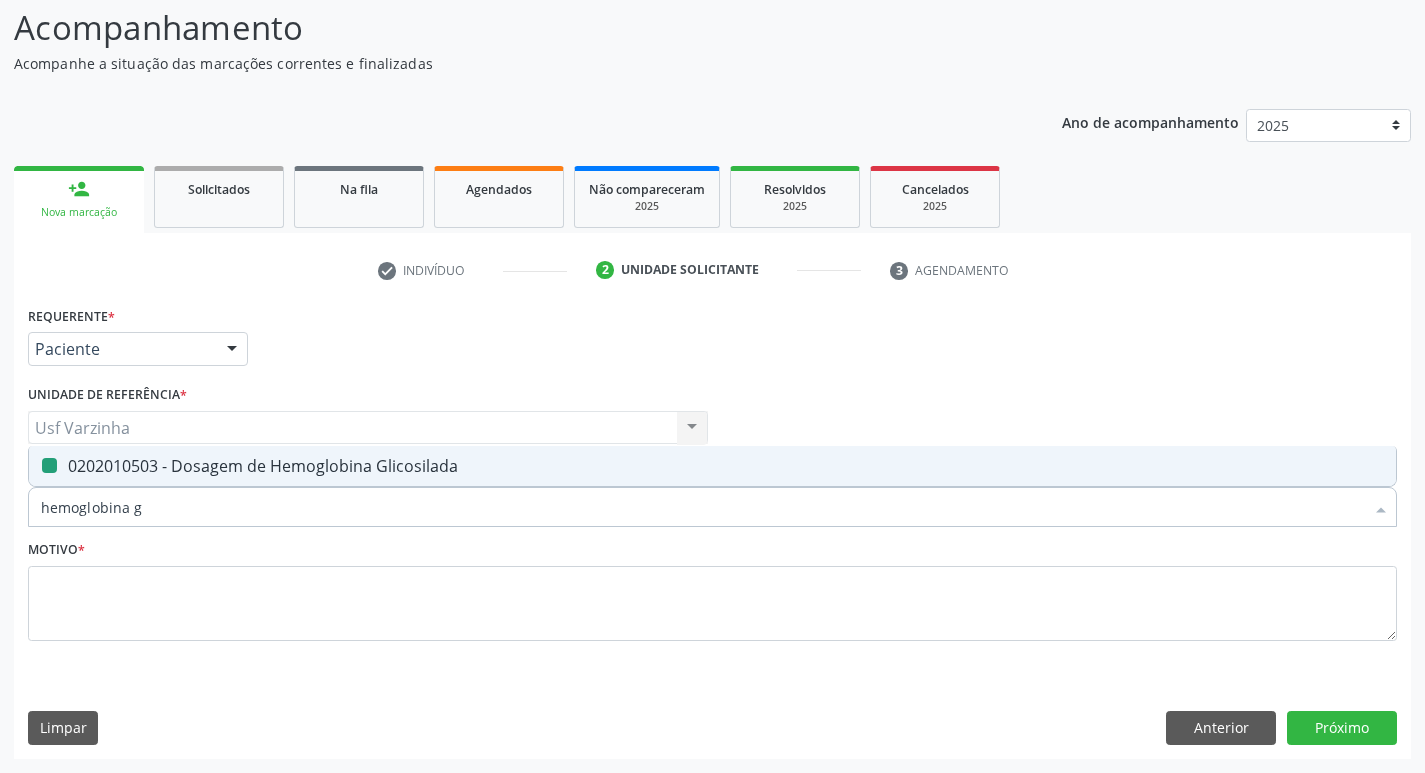 type on "hemoglobina" 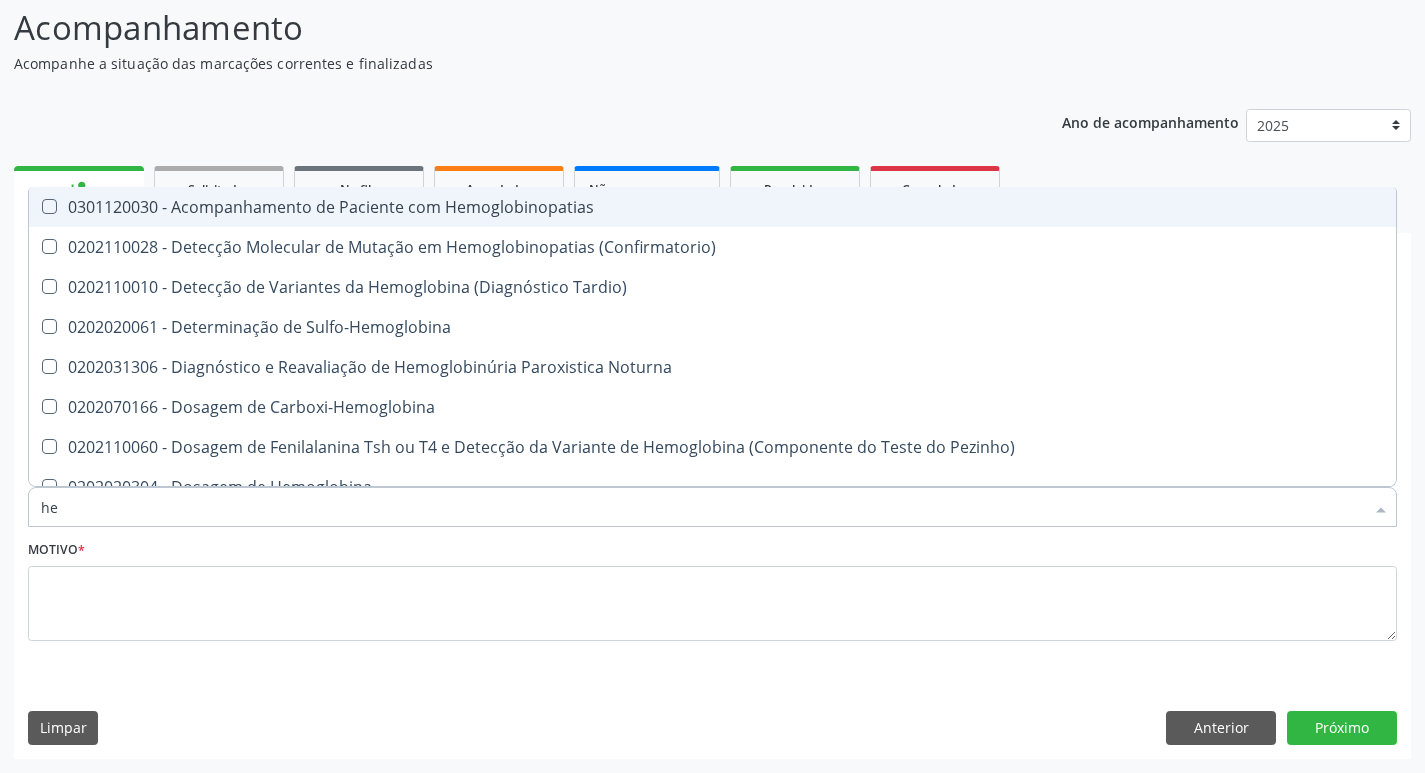 type on "h" 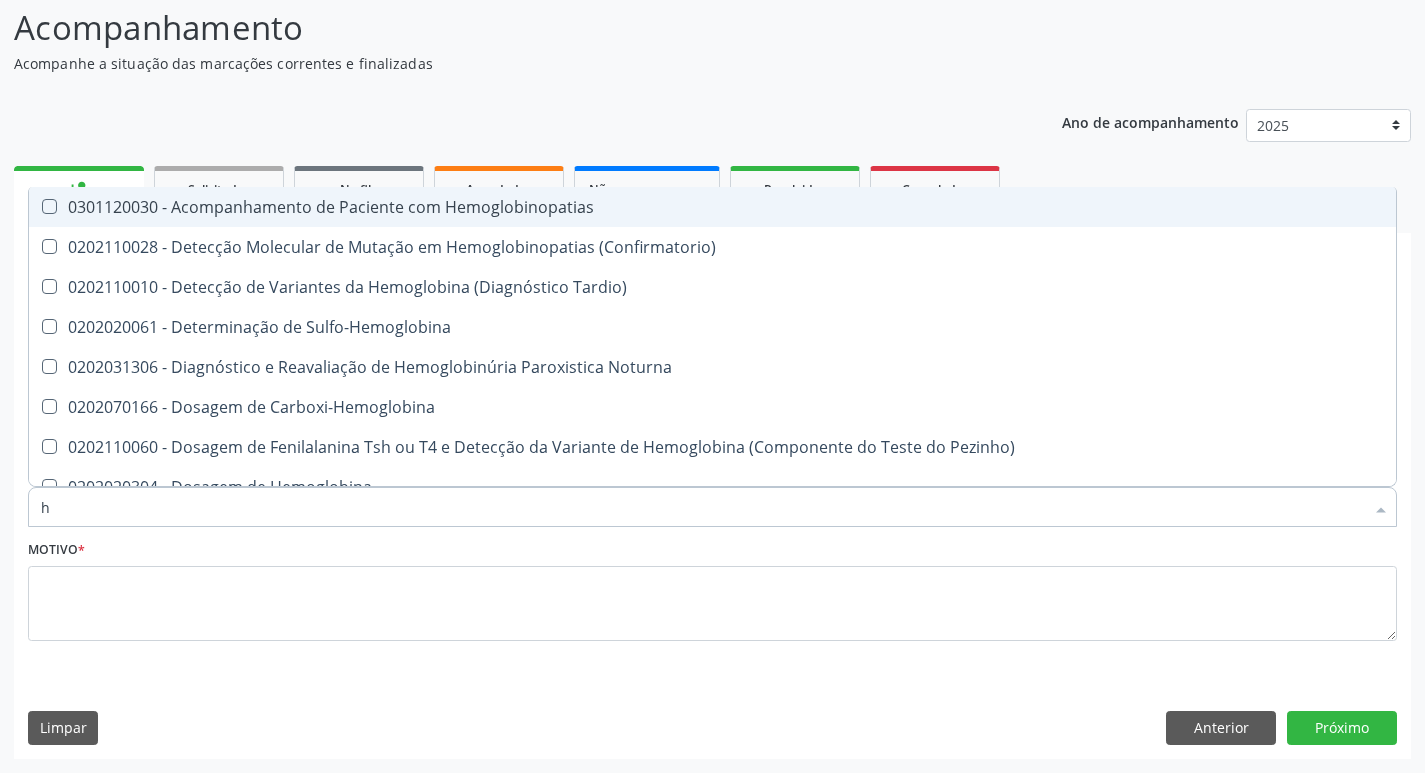type 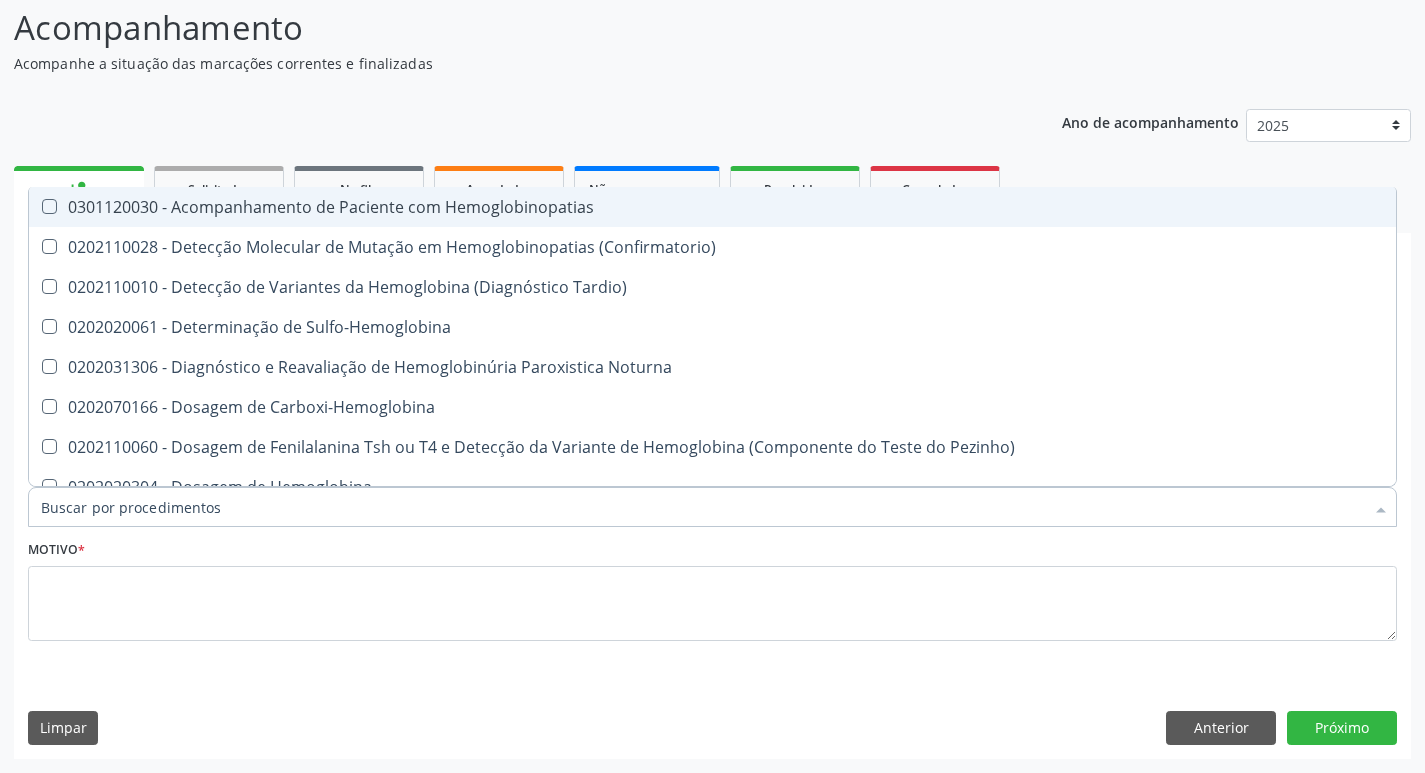 checkbox on "false" 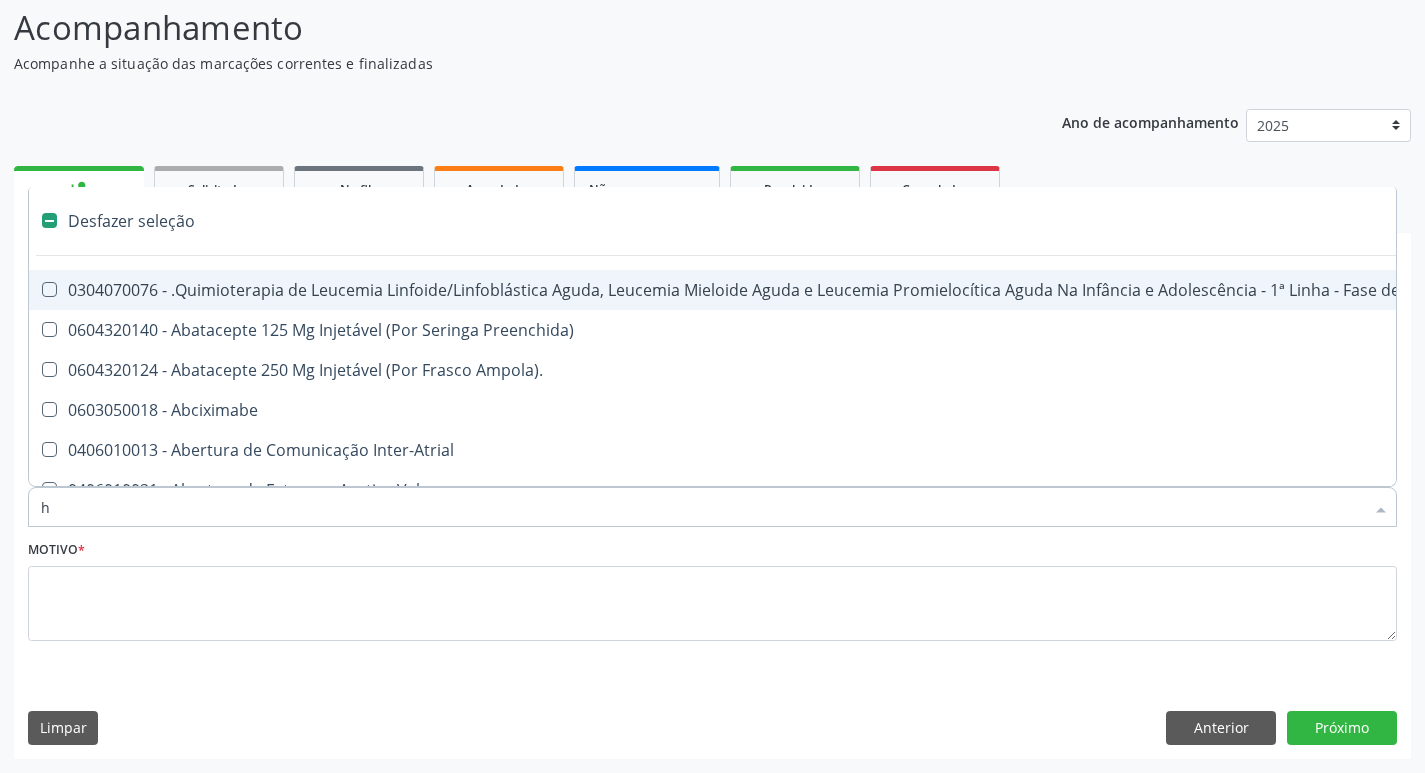 type on "he" 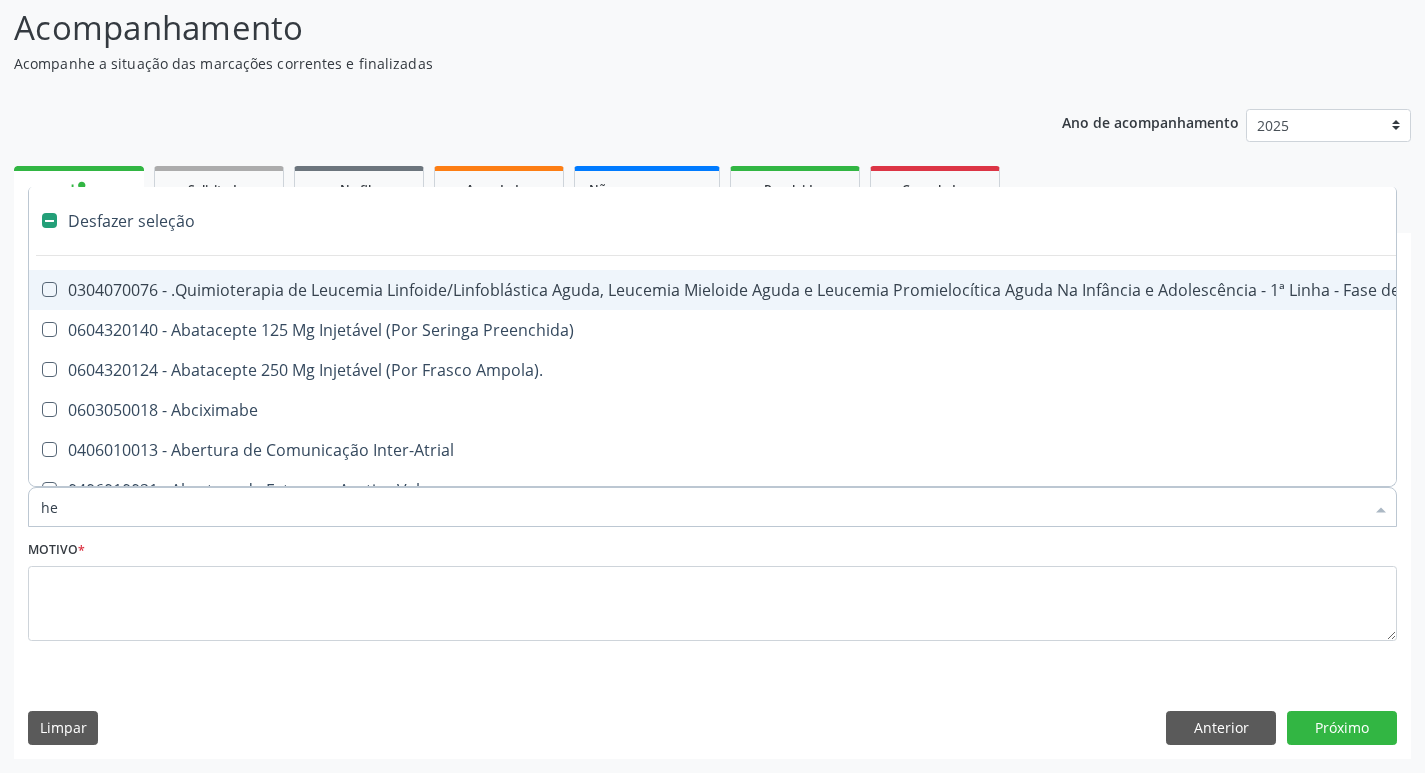 checkbox on "true" 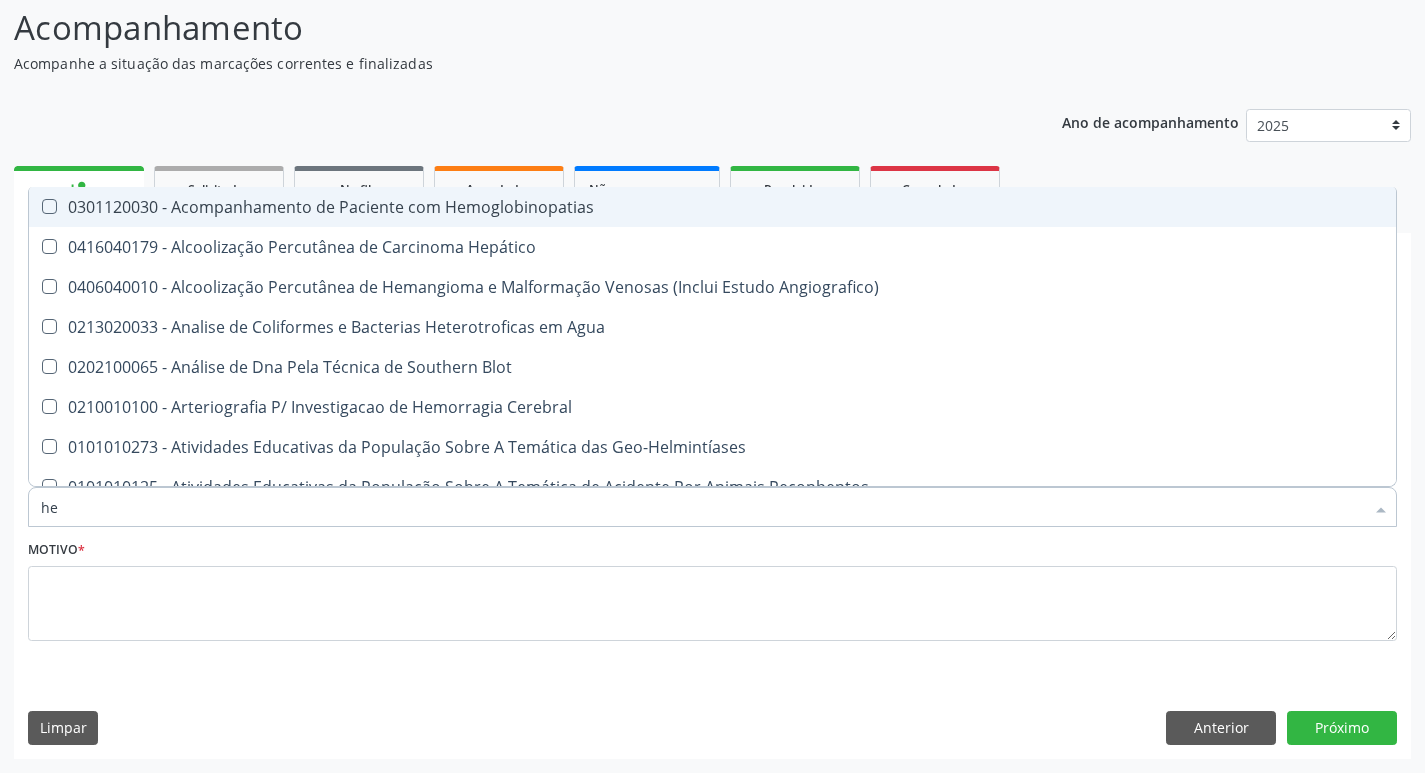 type on "hem" 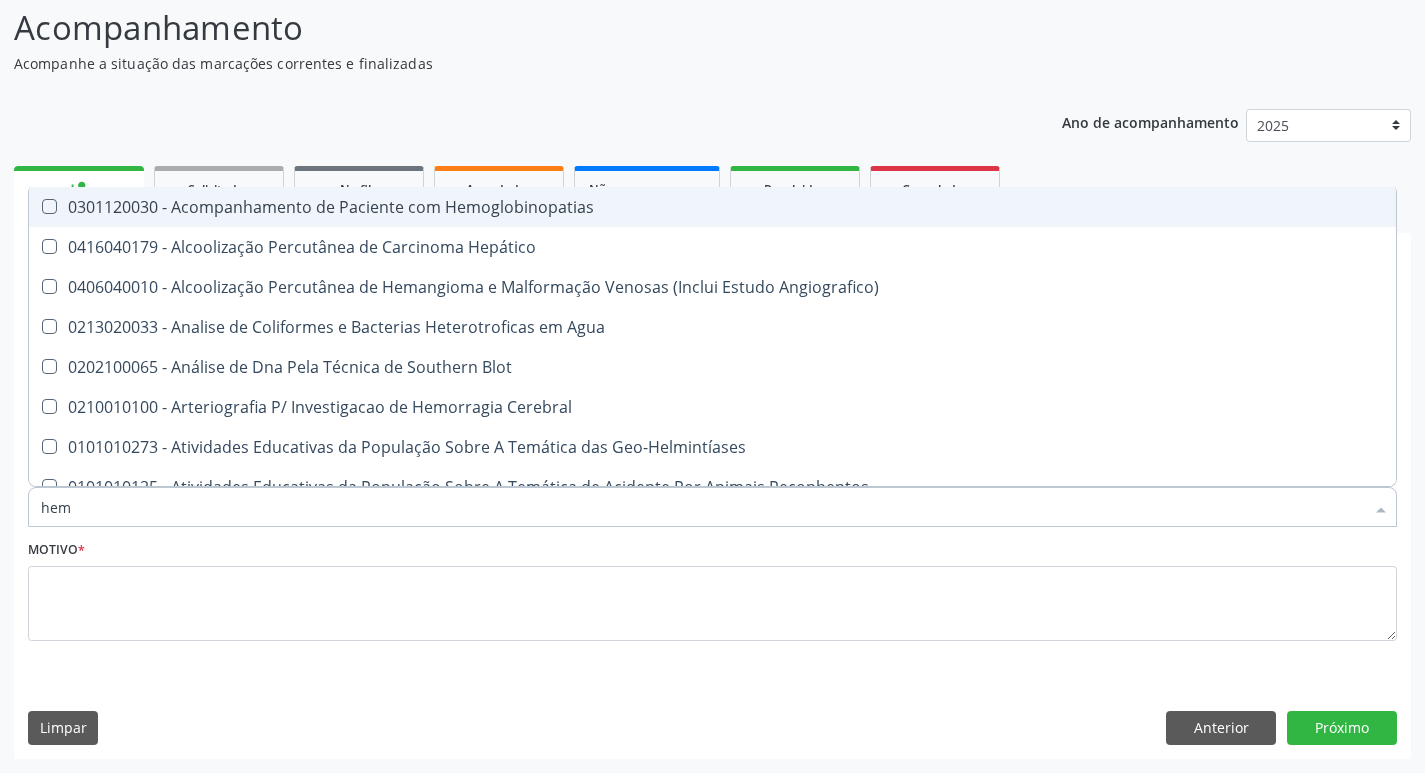 checkbox on "true" 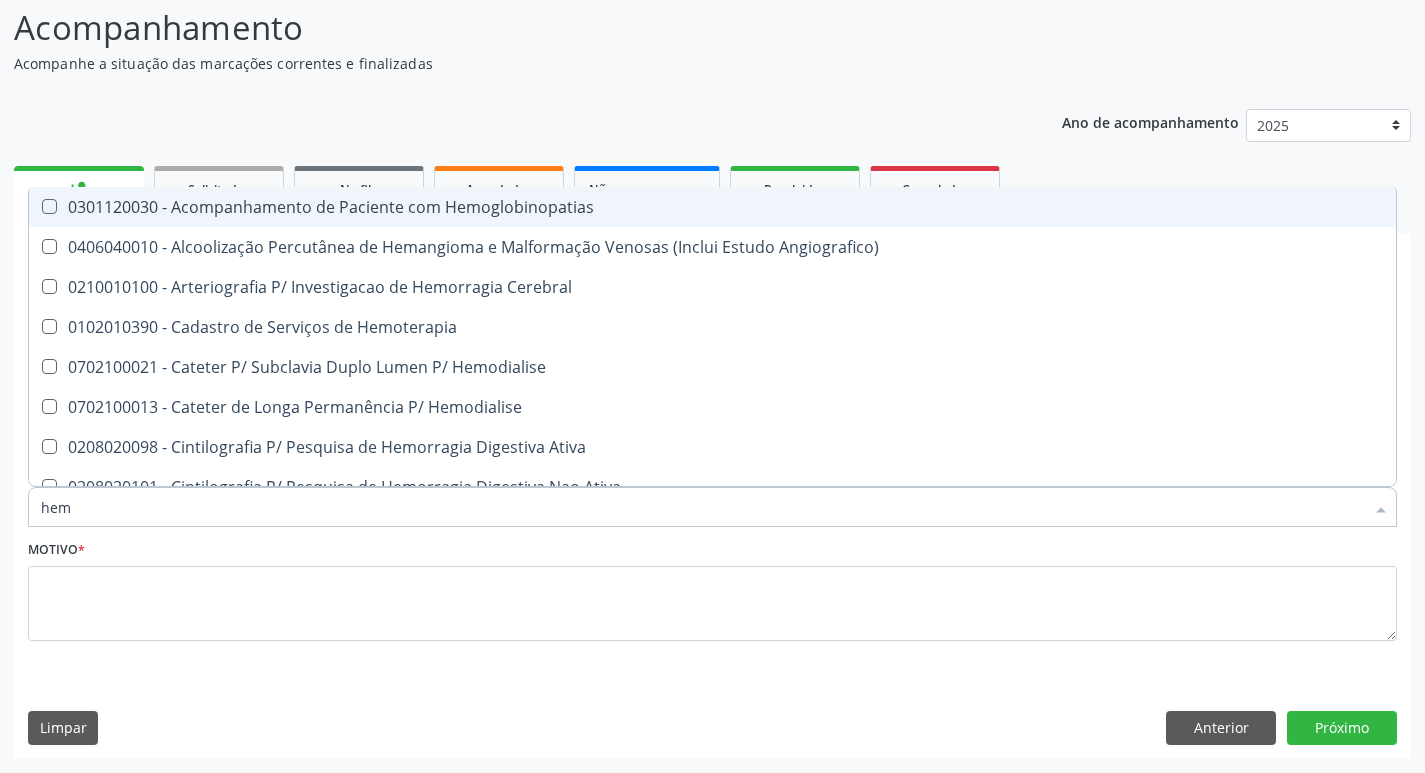 type on "hemo" 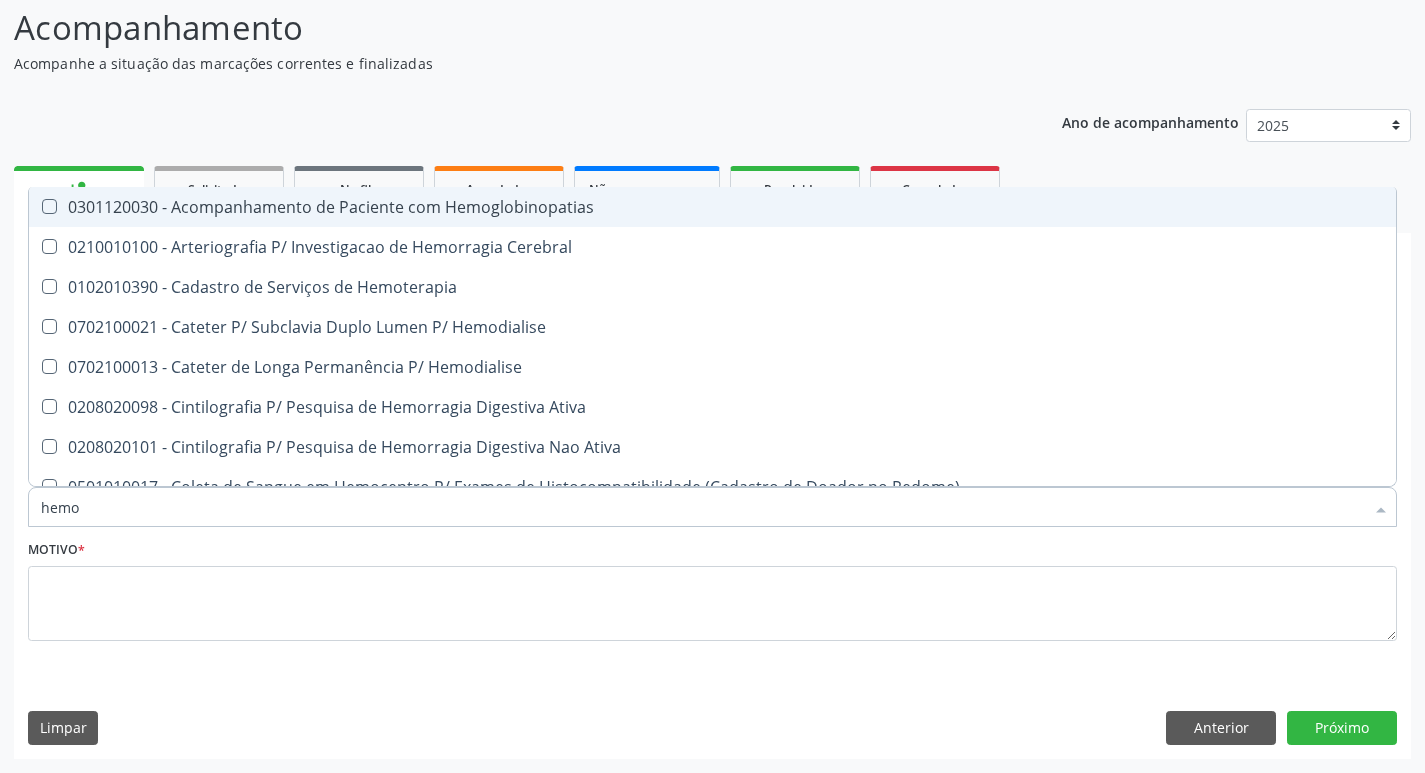 type on "hemog" 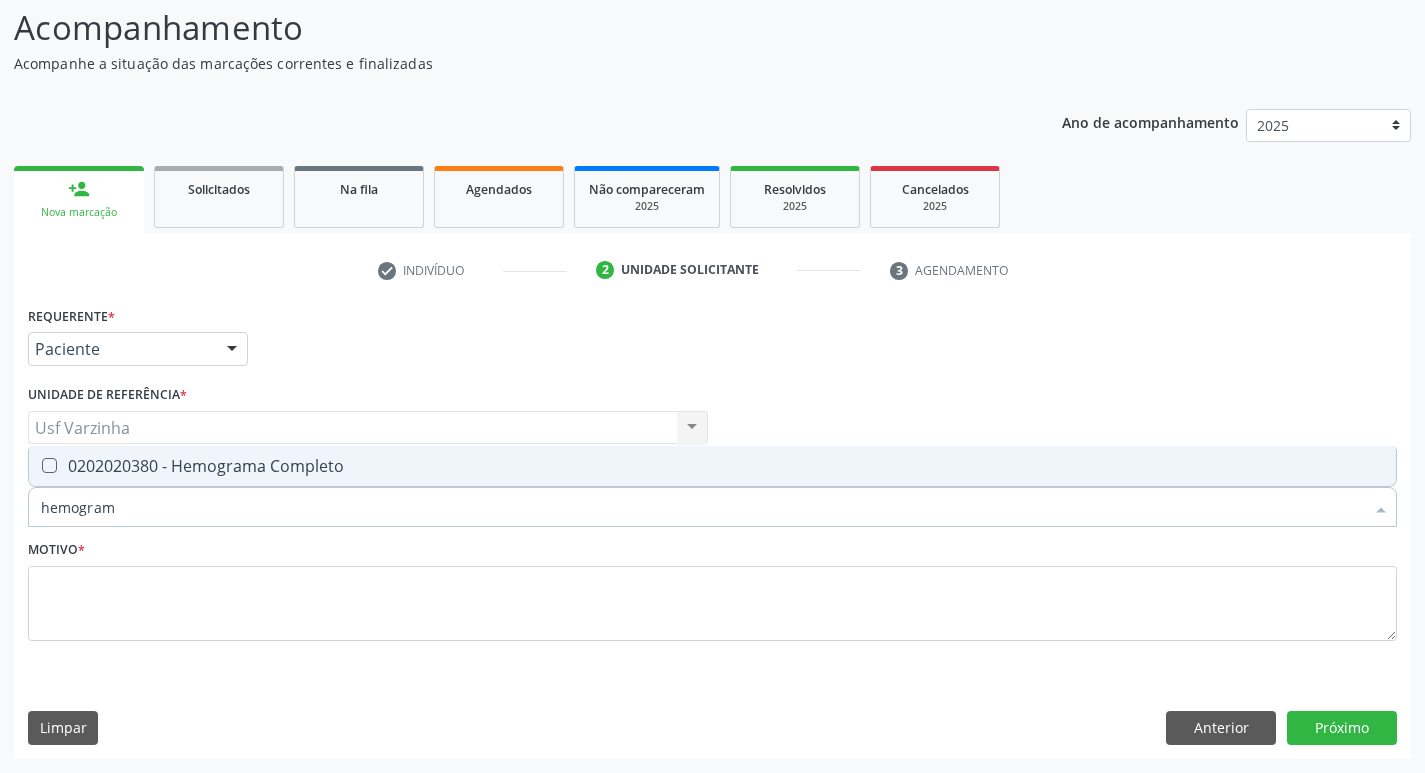 type on "hemograma" 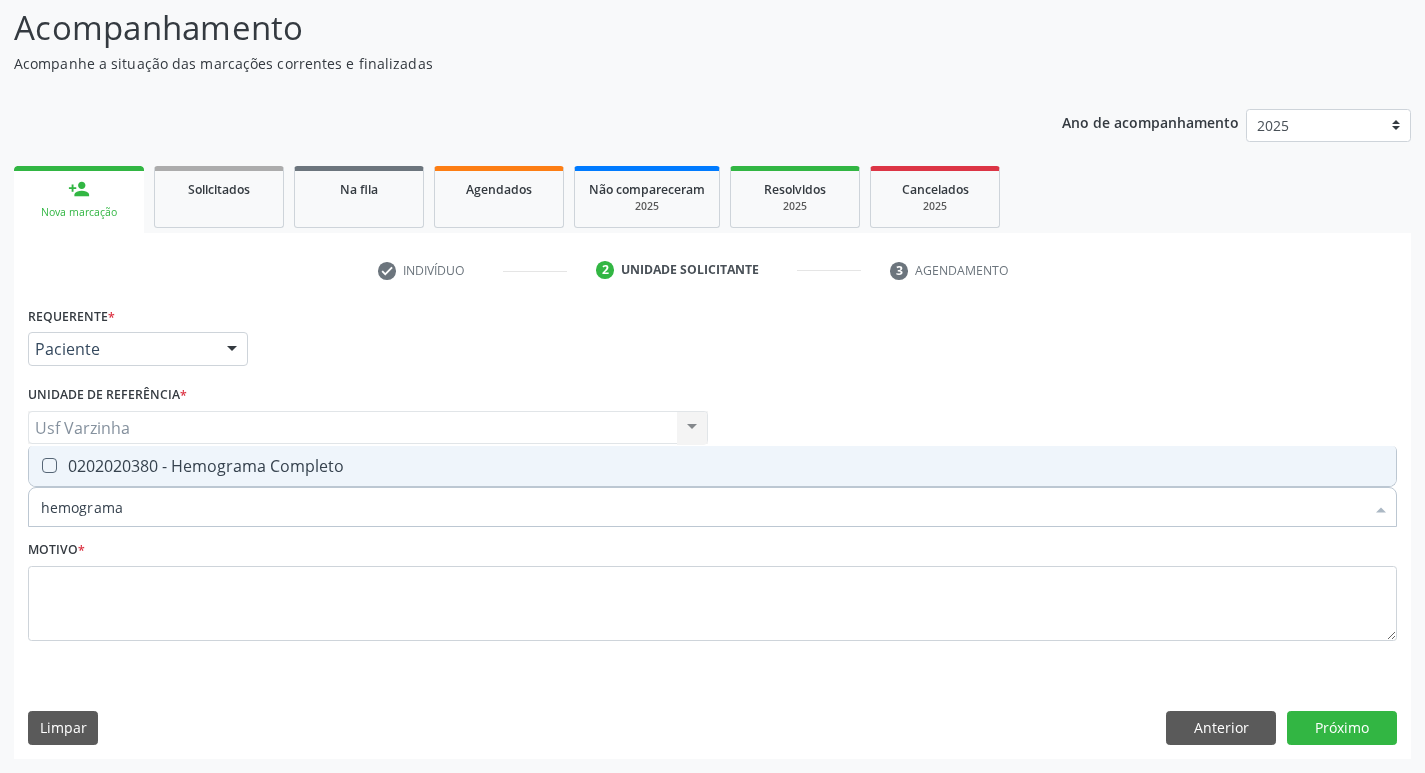 click on "0202020380 - Hemograma Completo" at bounding box center [712, 466] 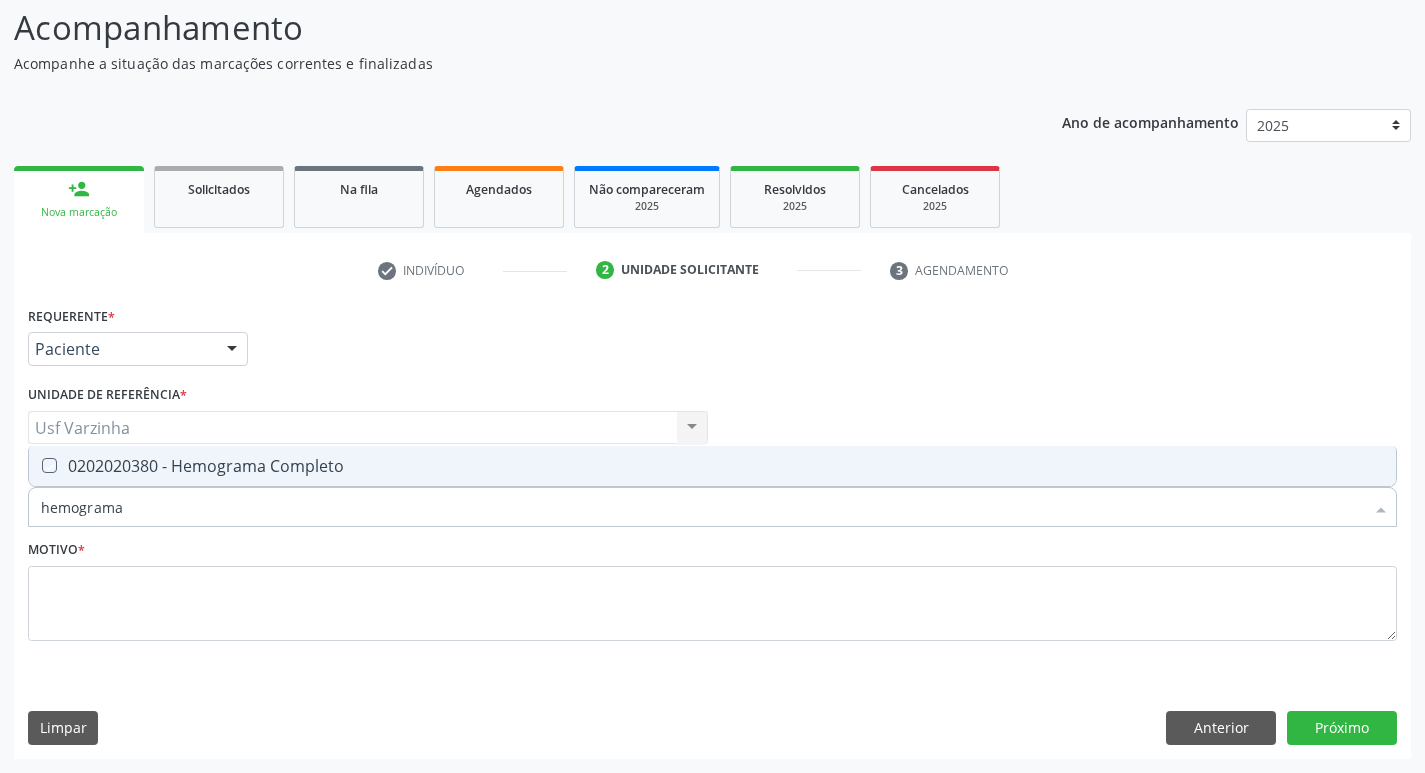 checkbox on "true" 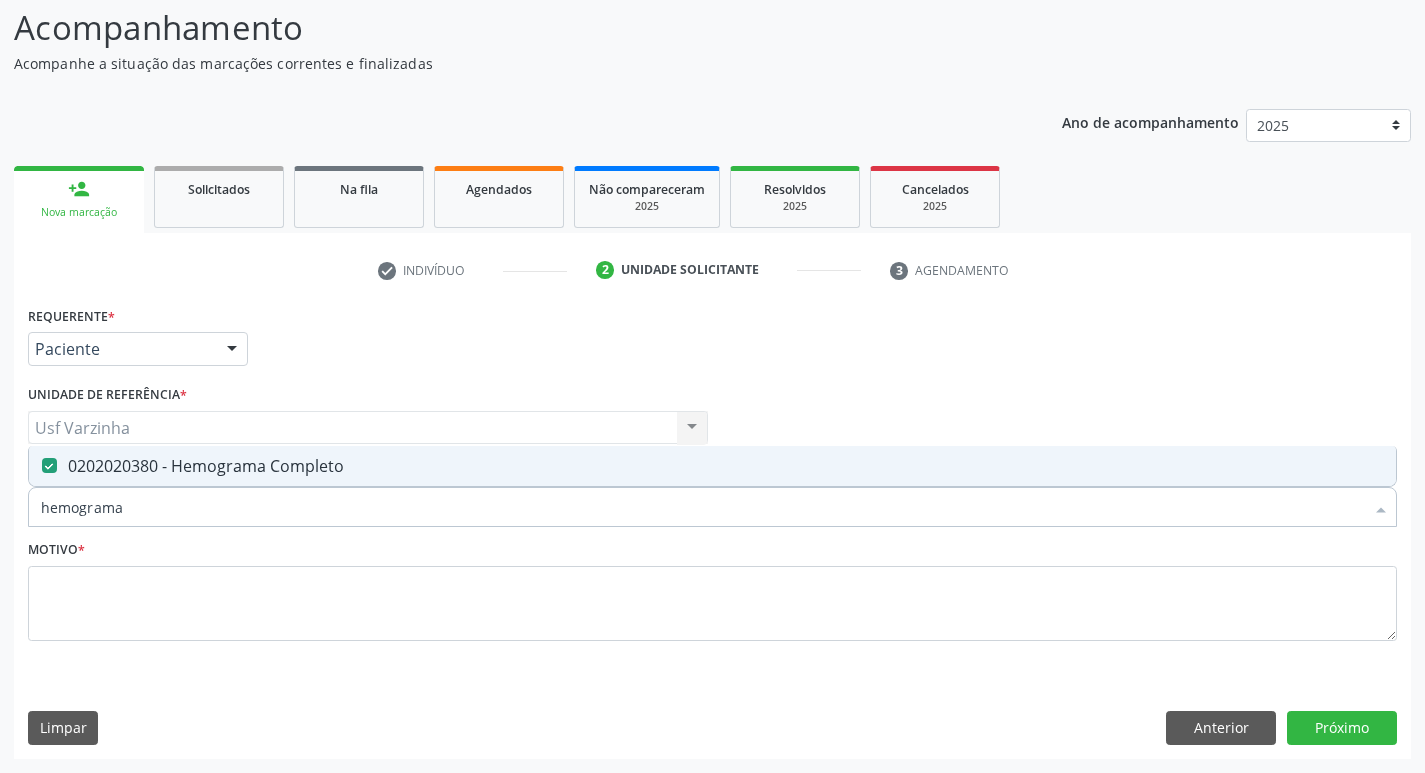 click on "hemograma" at bounding box center [702, 507] 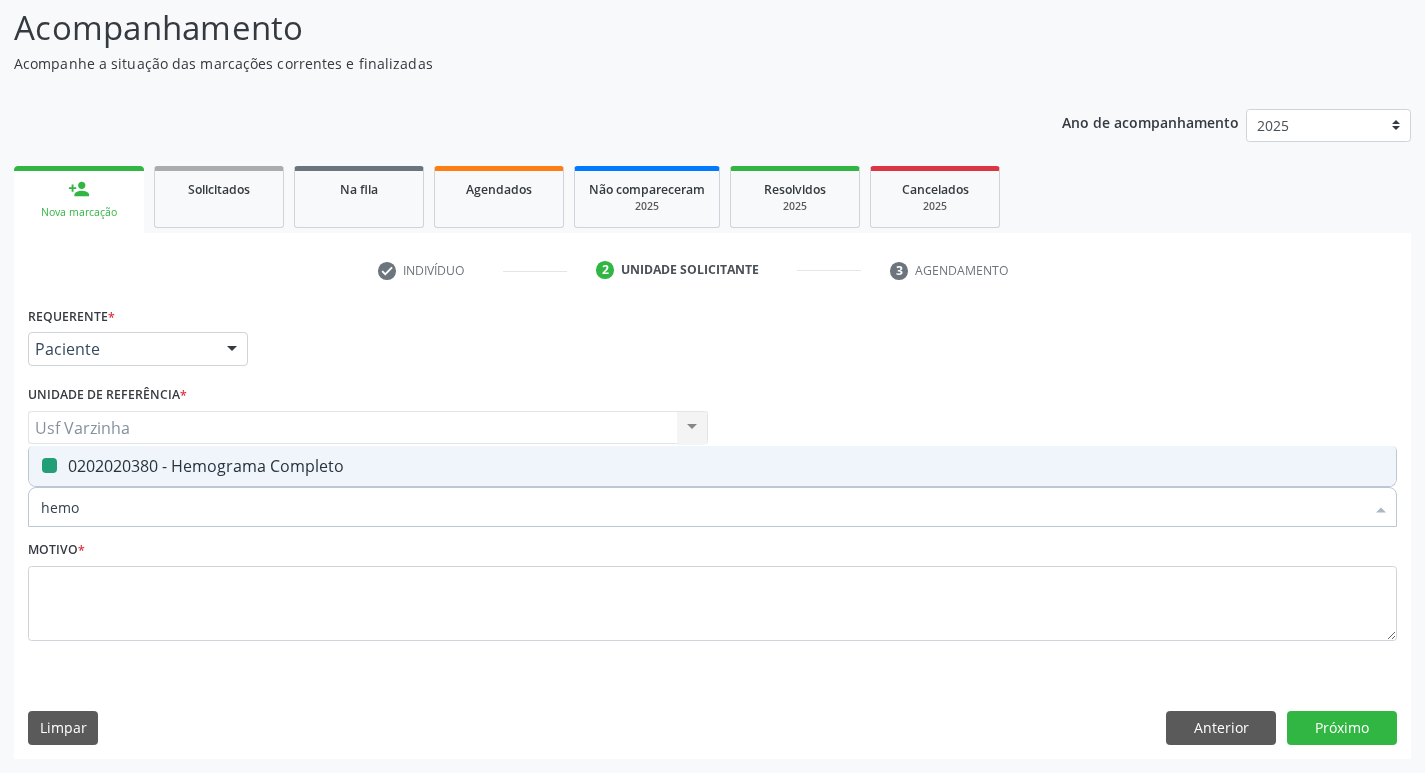 type on "hem" 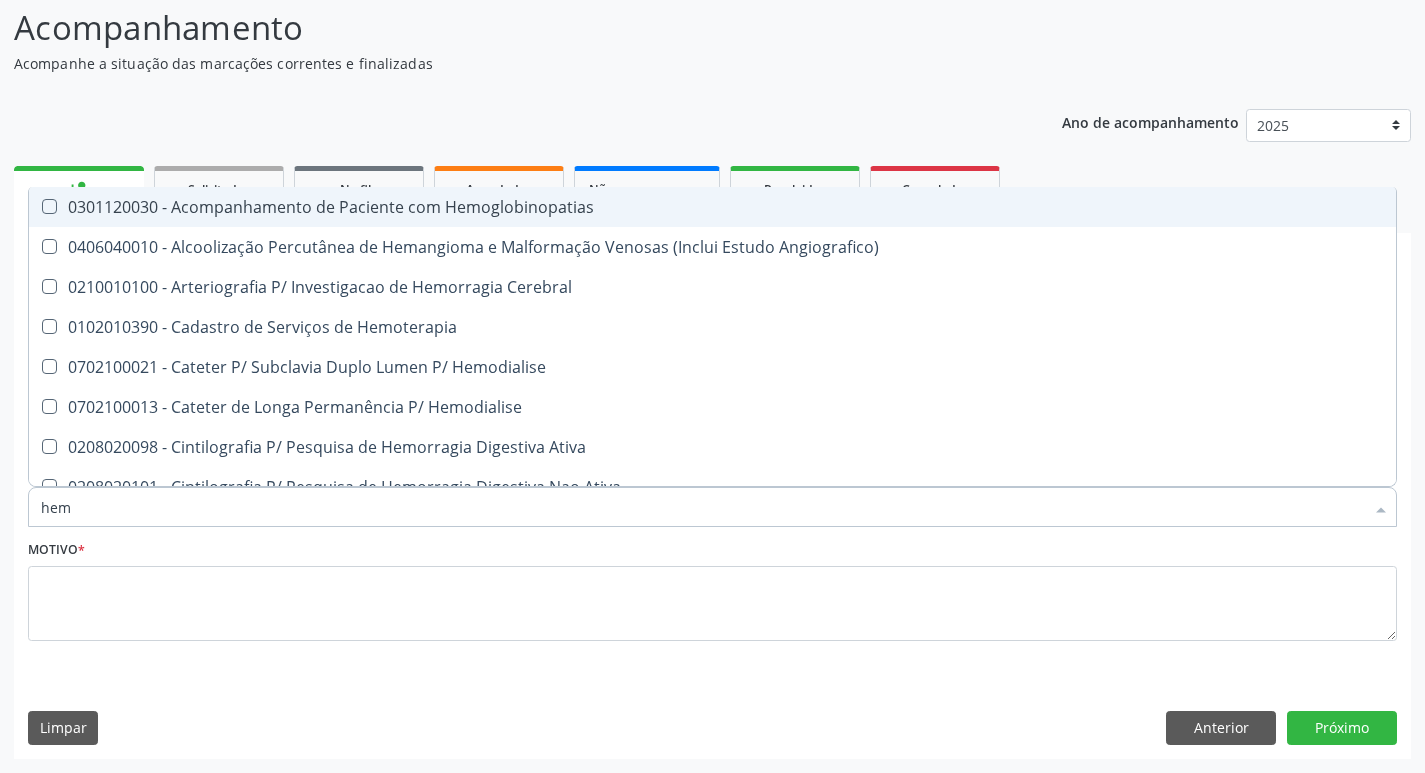 type on "he" 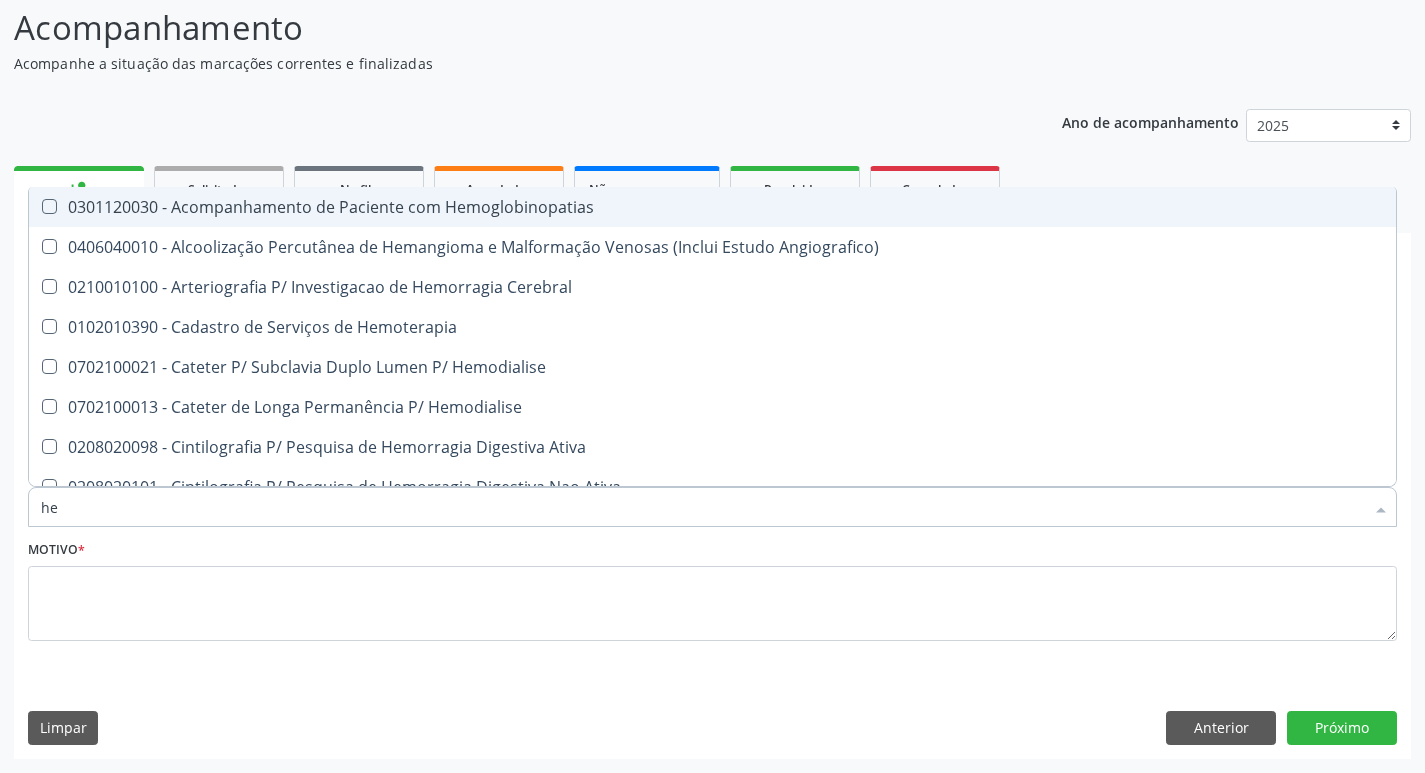 checkbox on "false" 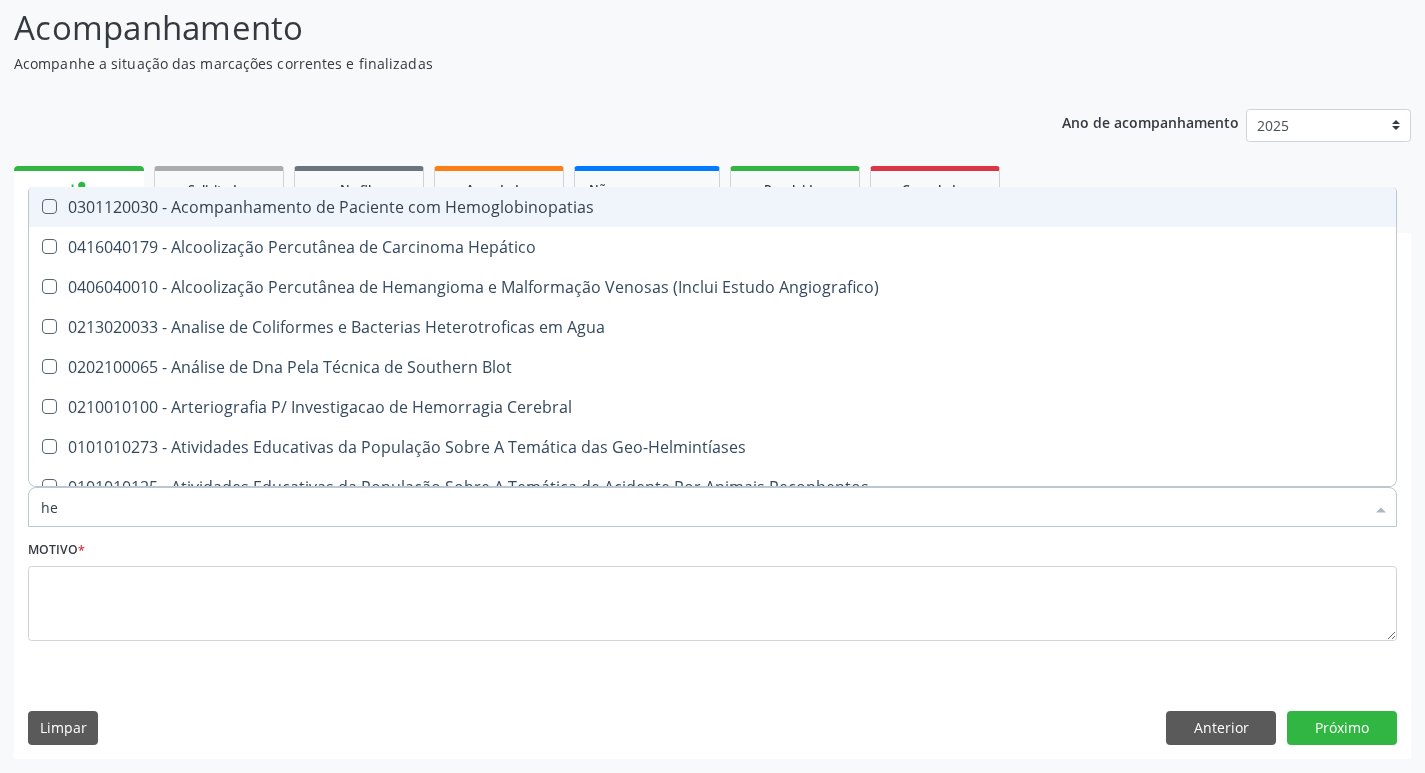 type on "h" 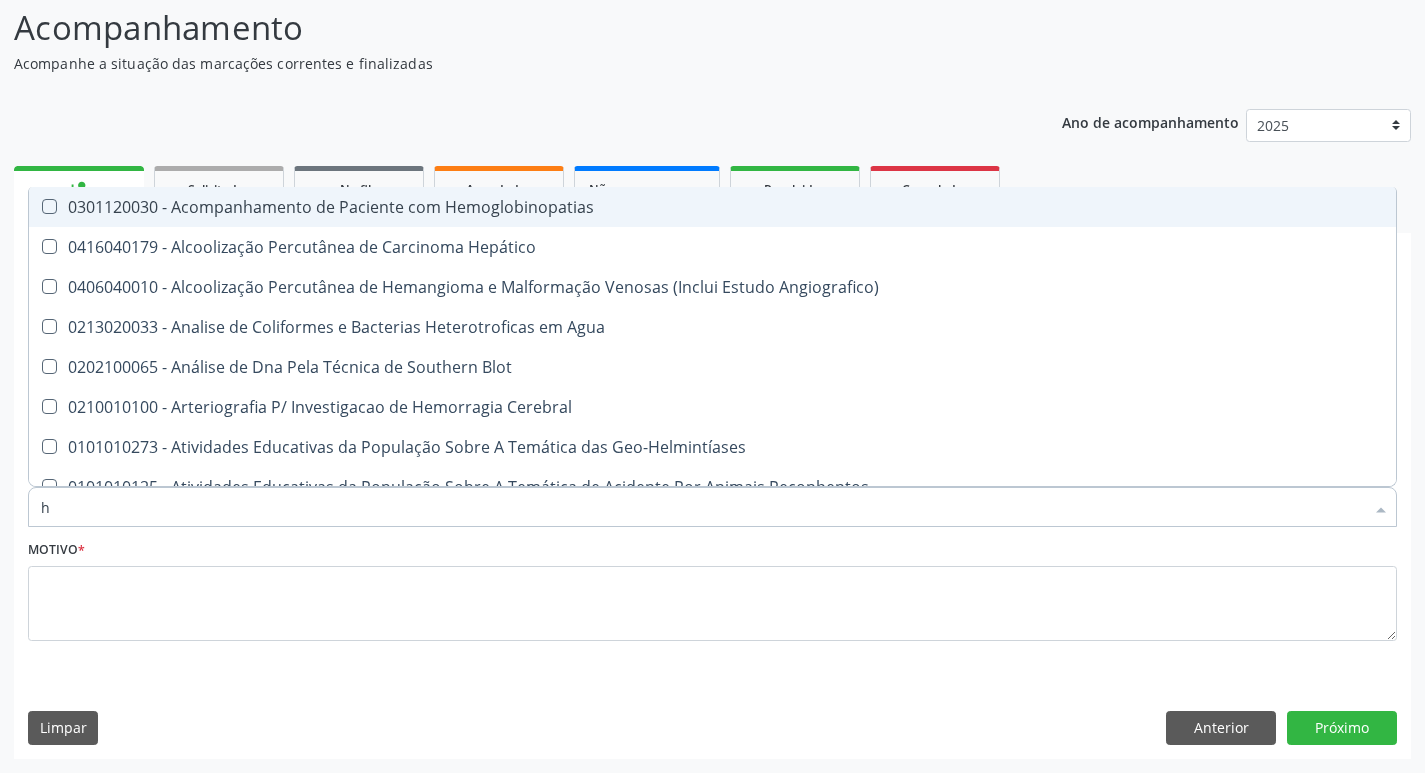 type 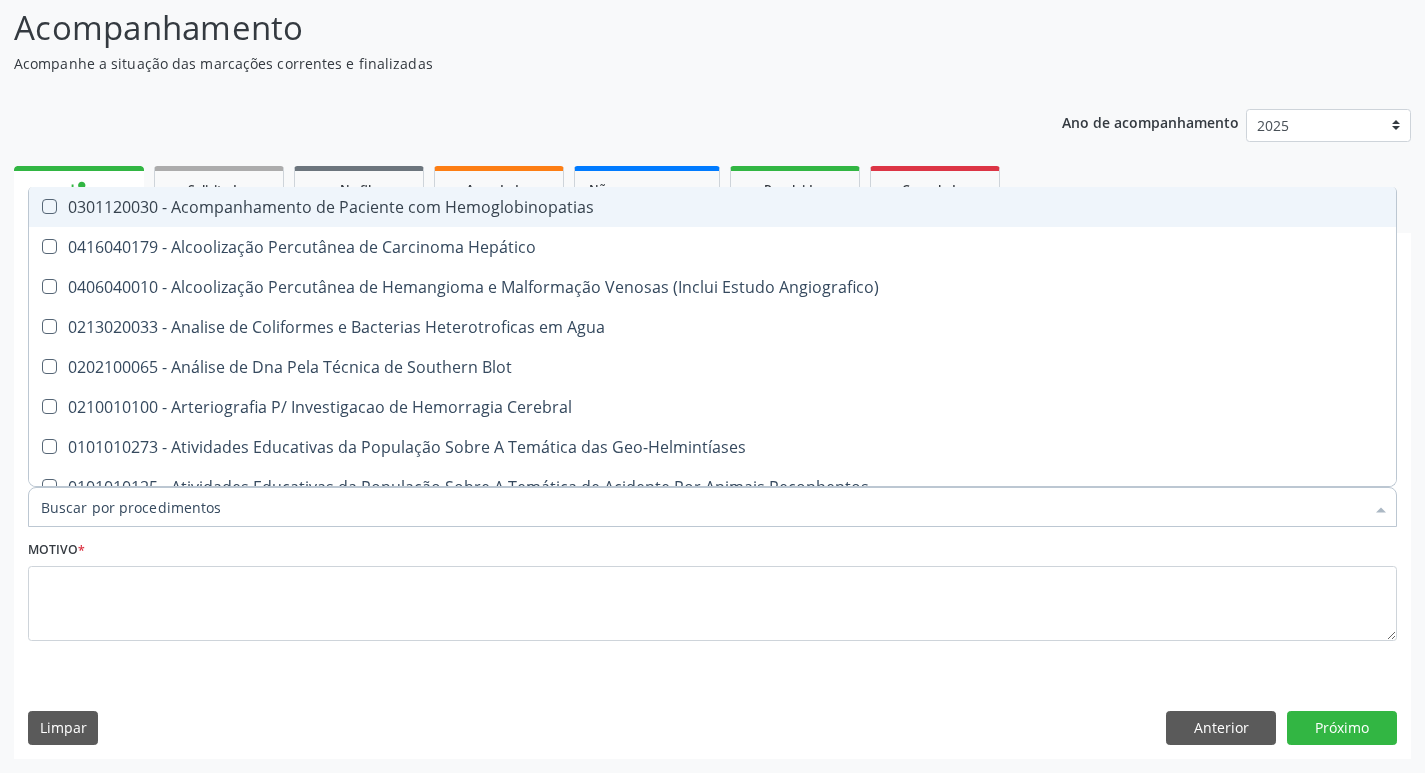 checkbox on "false" 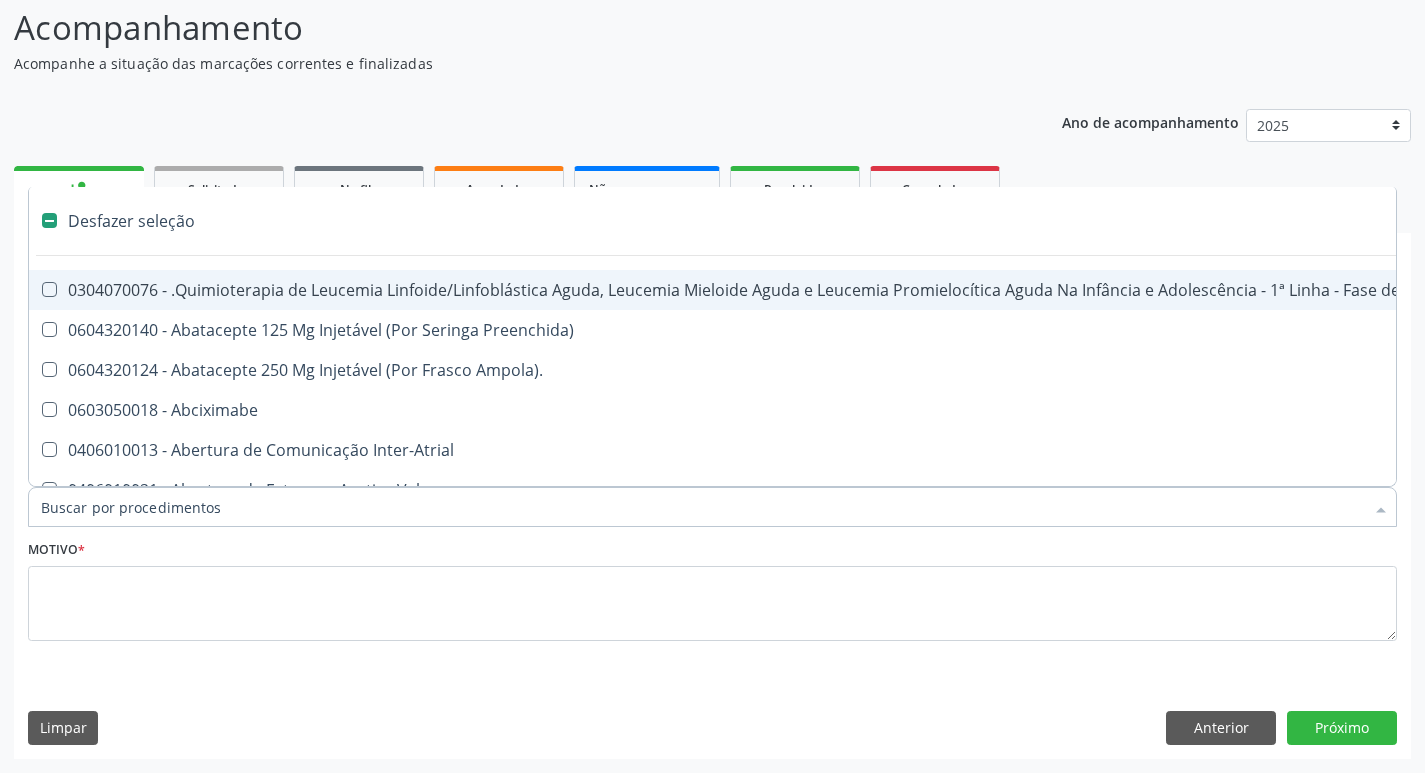 type on "u" 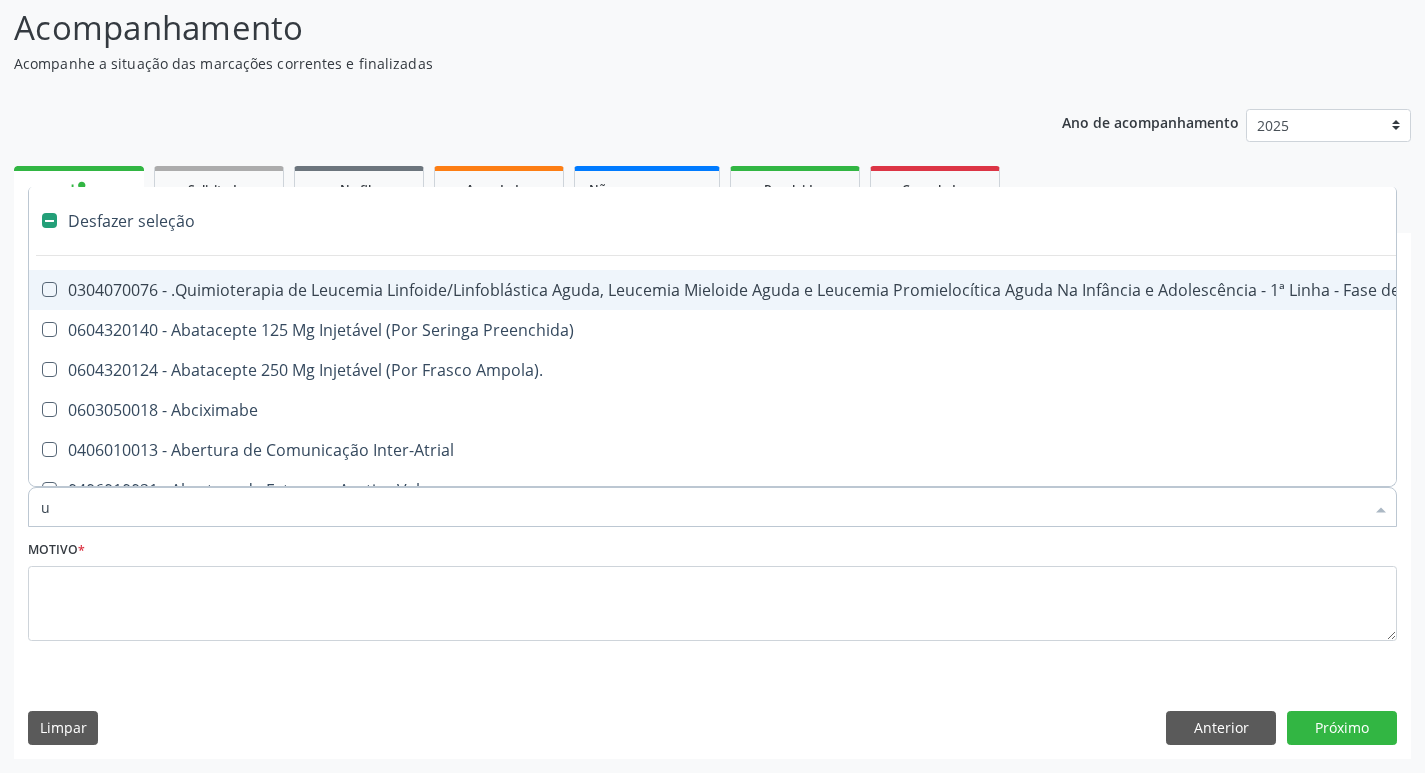 checkbox on "true" 